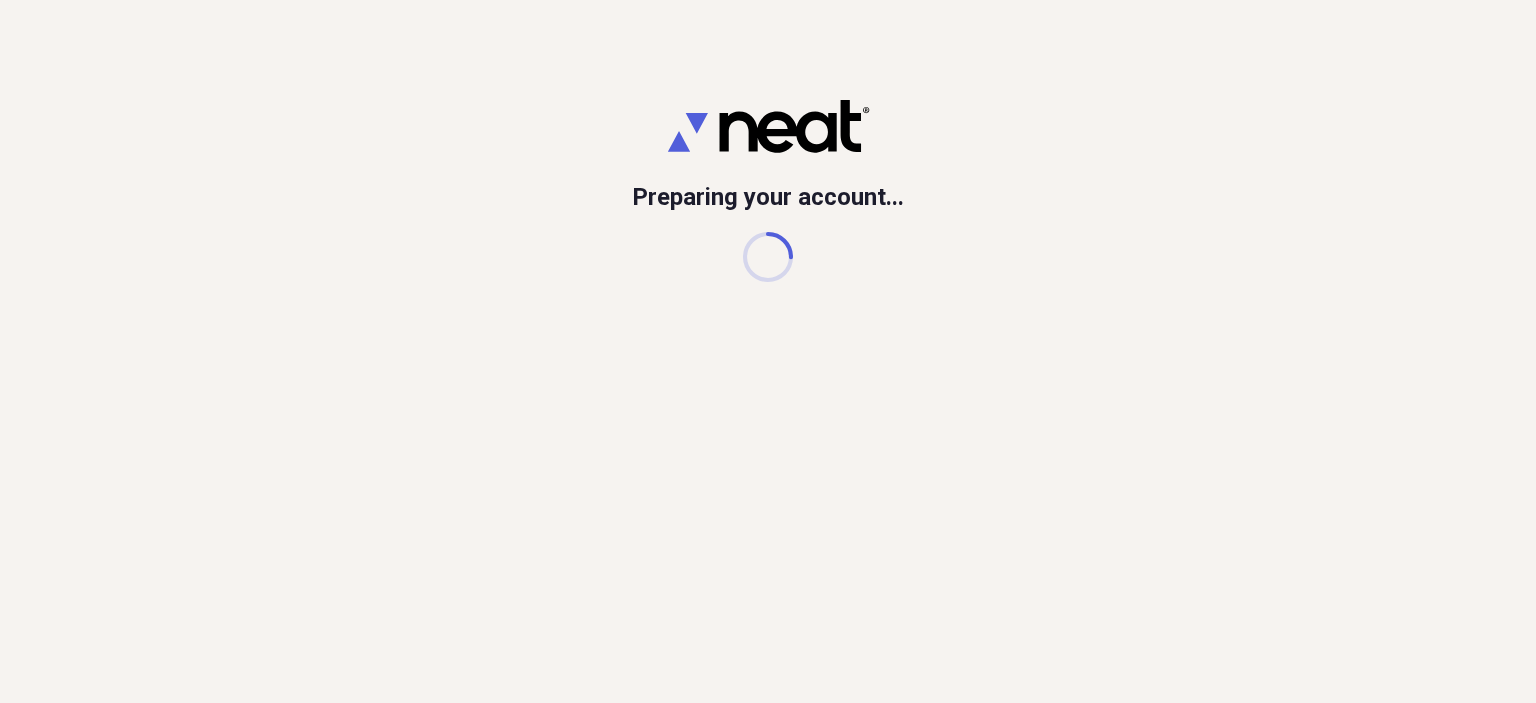 scroll, scrollTop: 0, scrollLeft: 0, axis: both 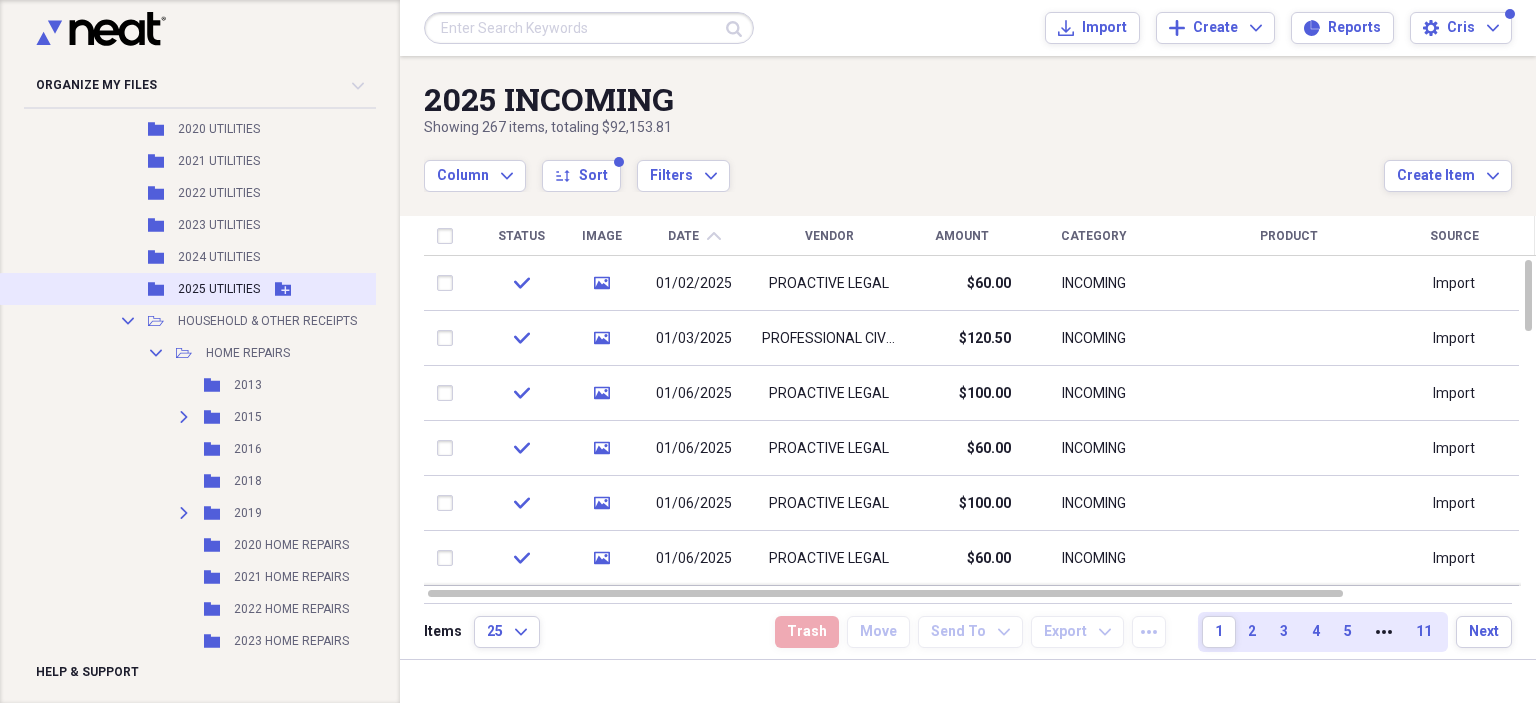 click on "2025 UTILITIES" at bounding box center [219, 289] 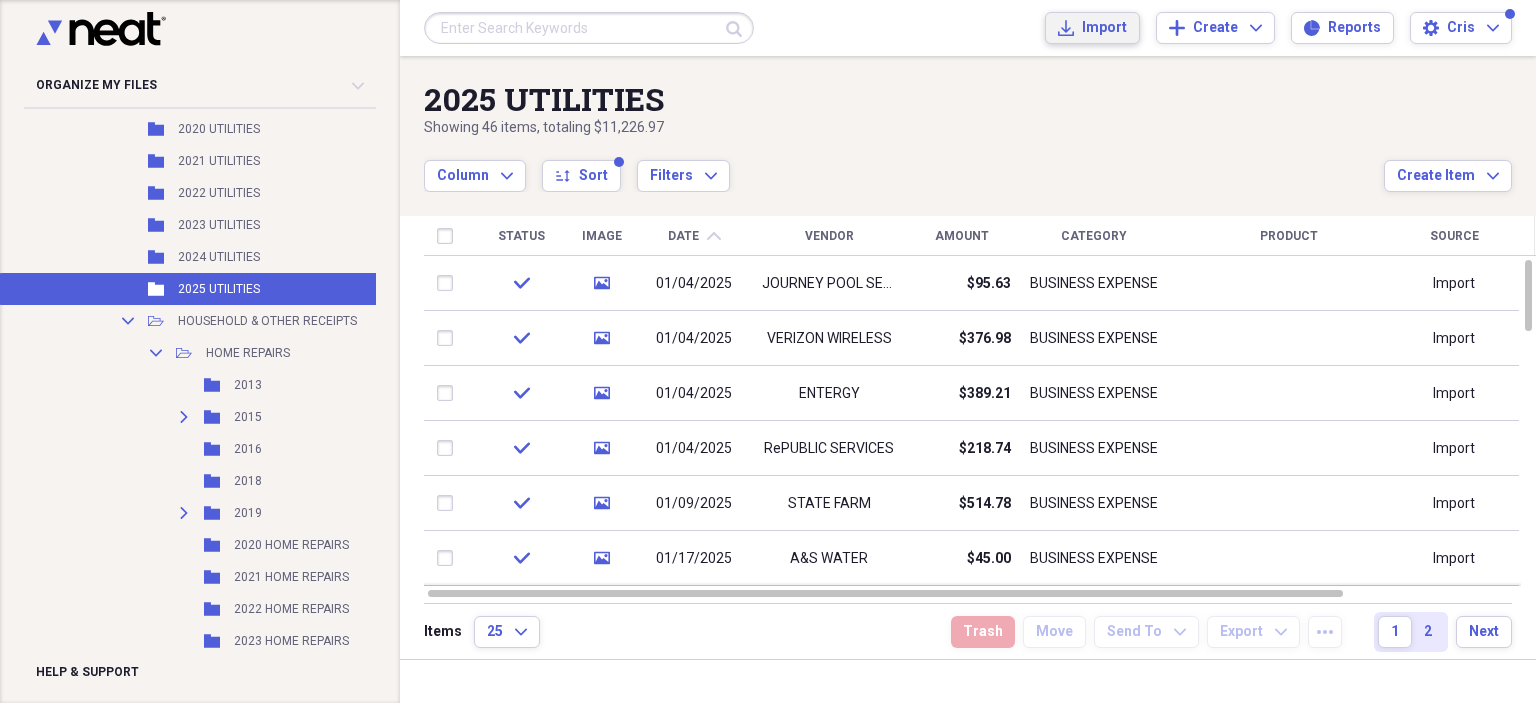 click on "Import" at bounding box center (1104, 28) 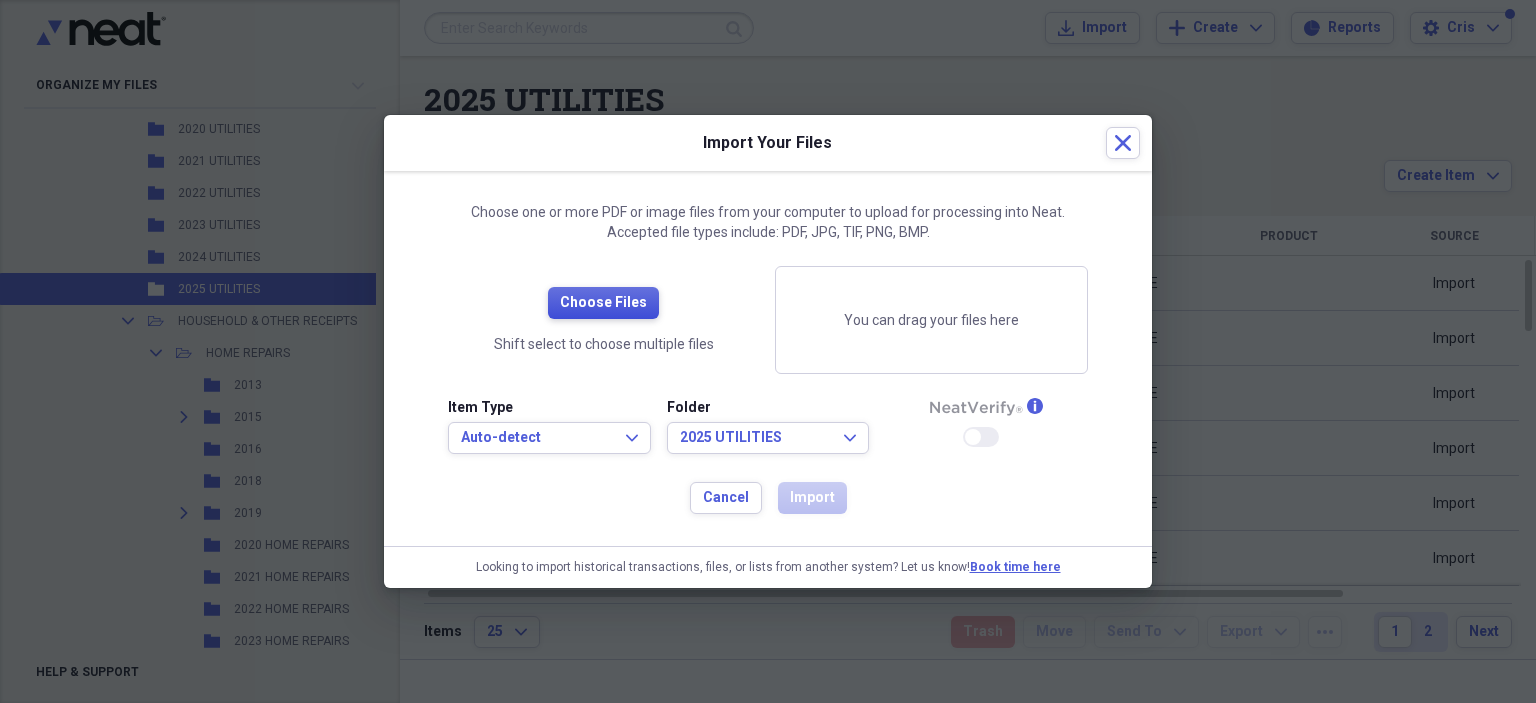 click on "Choose Files" at bounding box center [603, 303] 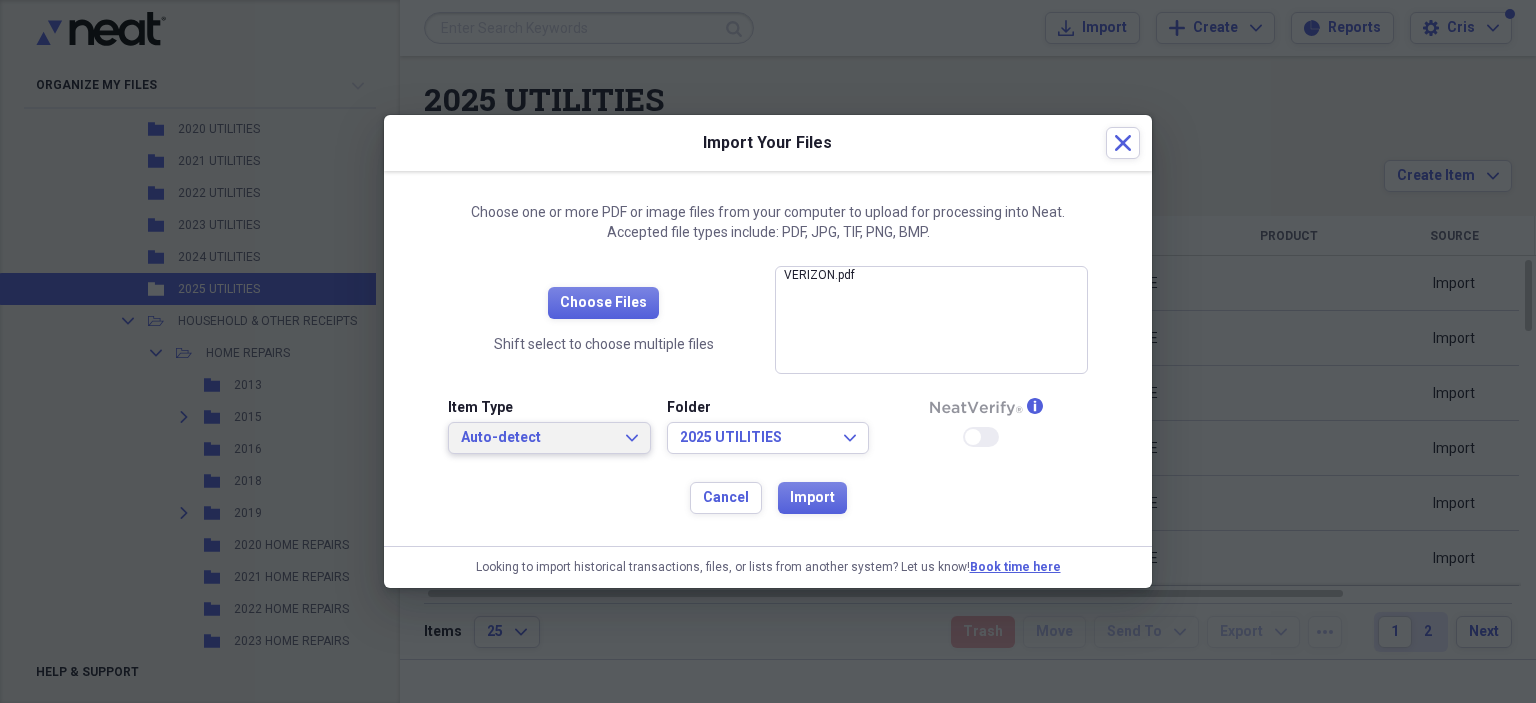 click on "Auto-detect" at bounding box center [537, 438] 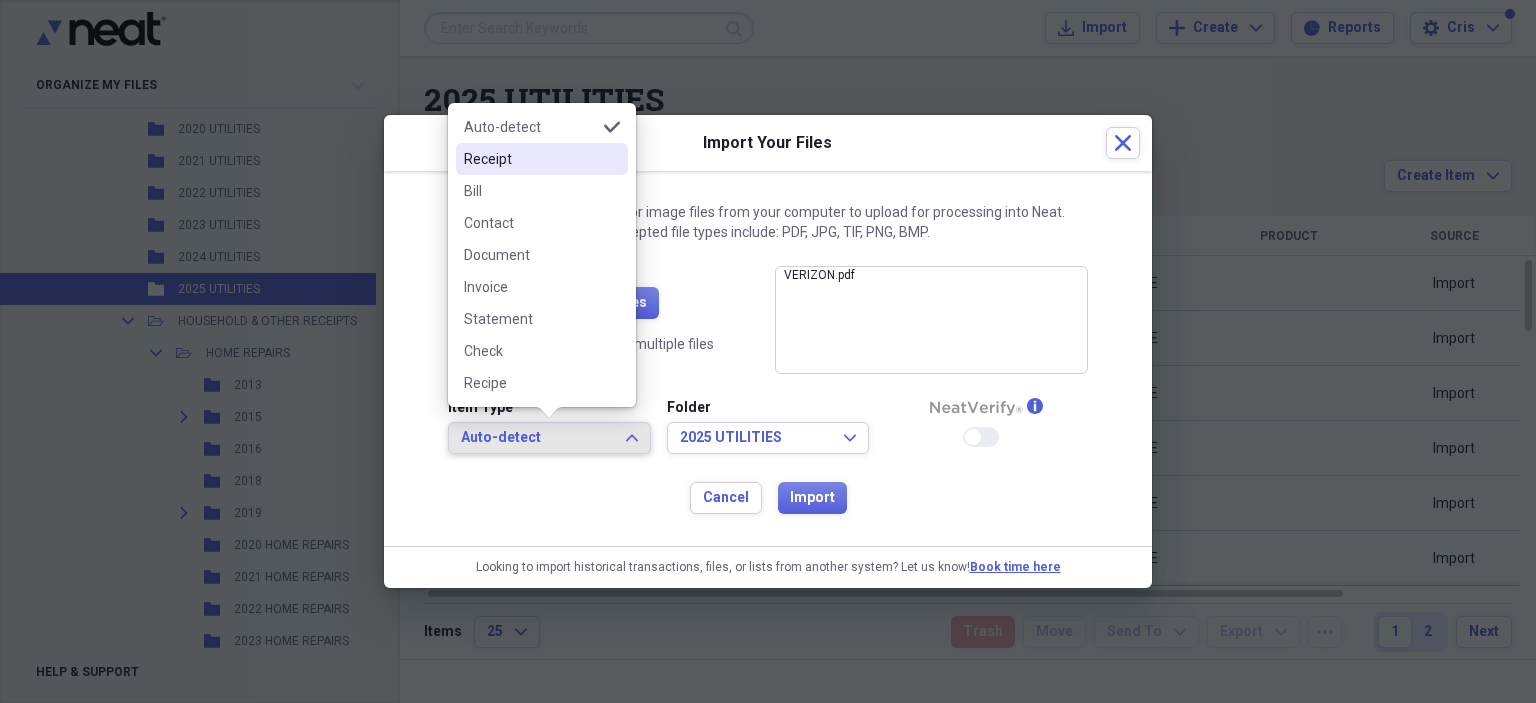 click on "Receipt" at bounding box center (542, 159) 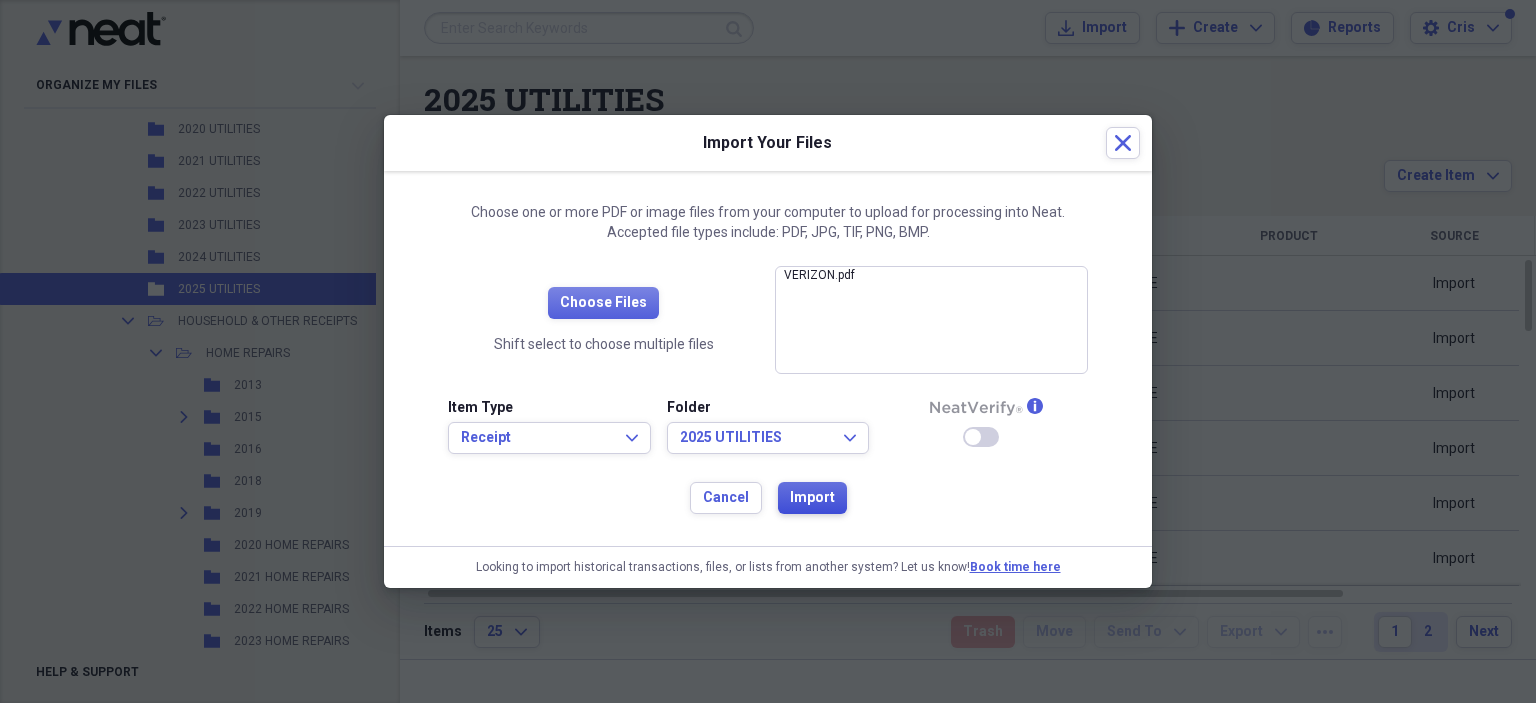 click on "Import" at bounding box center [812, 498] 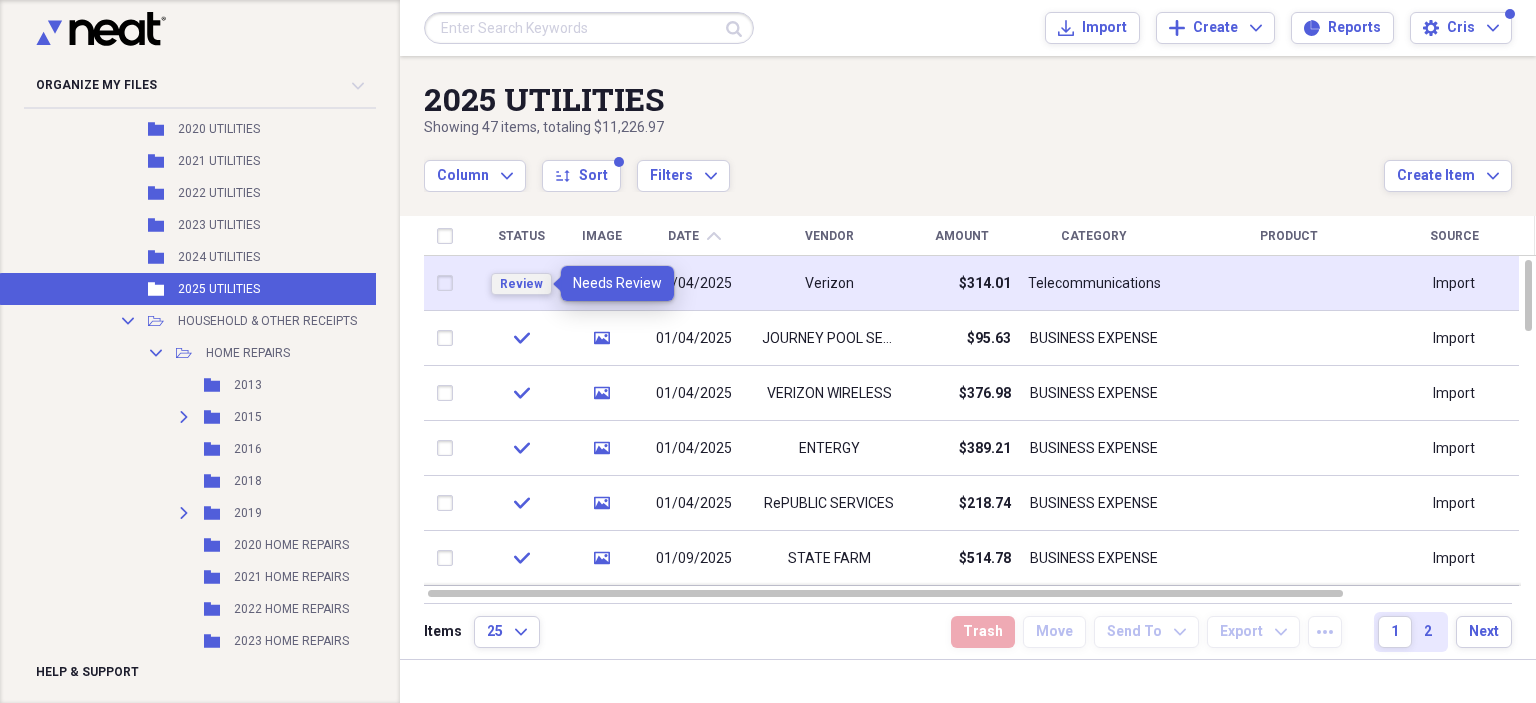 click on "Review" at bounding box center [521, 284] 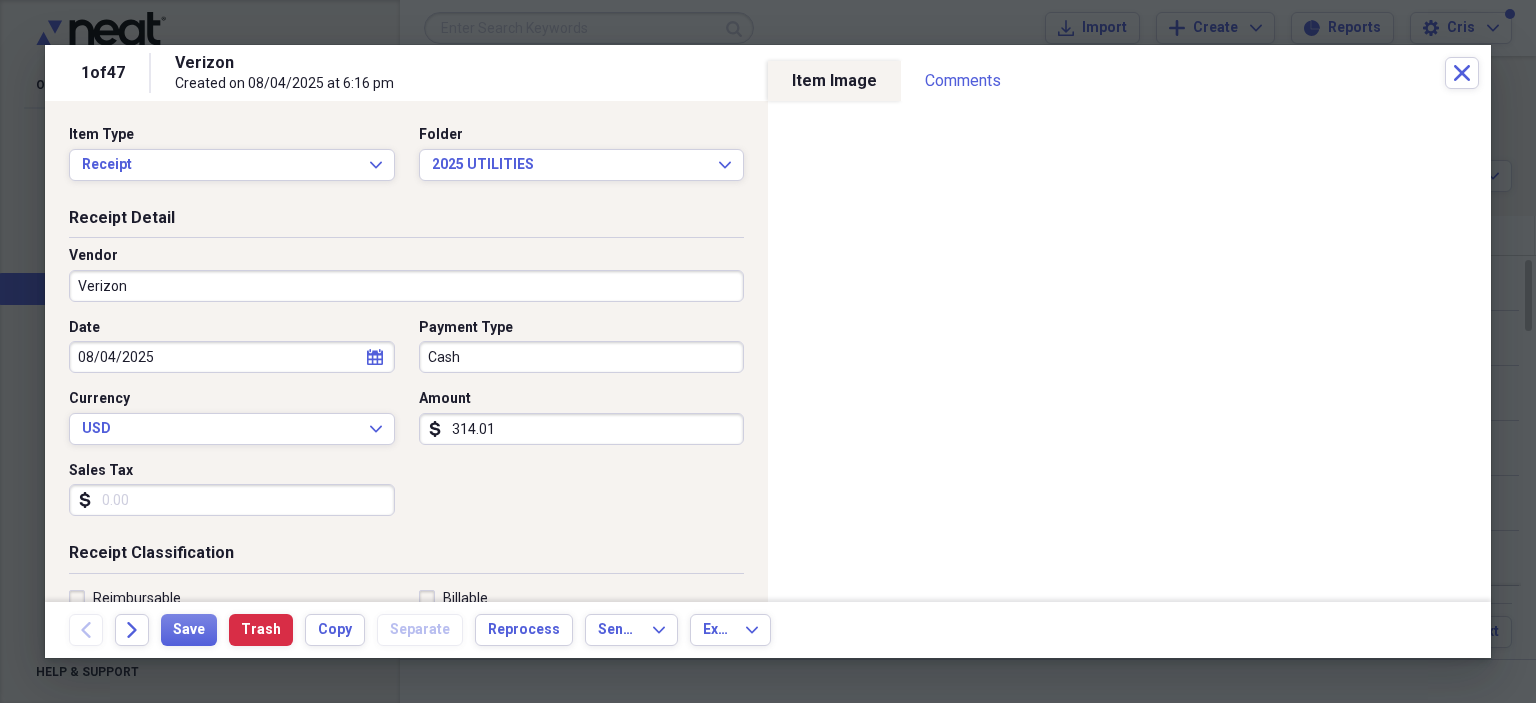 click on "Verizon" at bounding box center [406, 286] 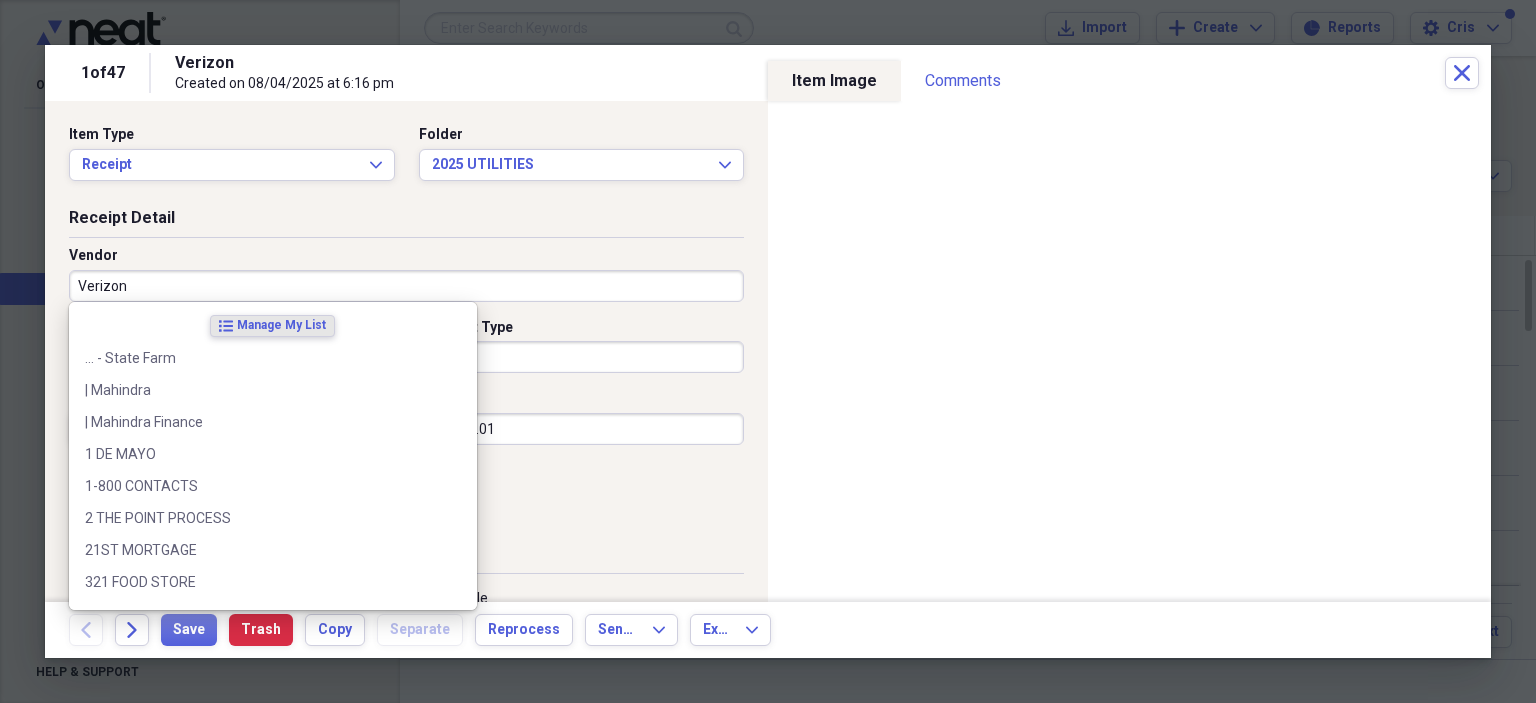 click on "Verizon" at bounding box center [406, 286] 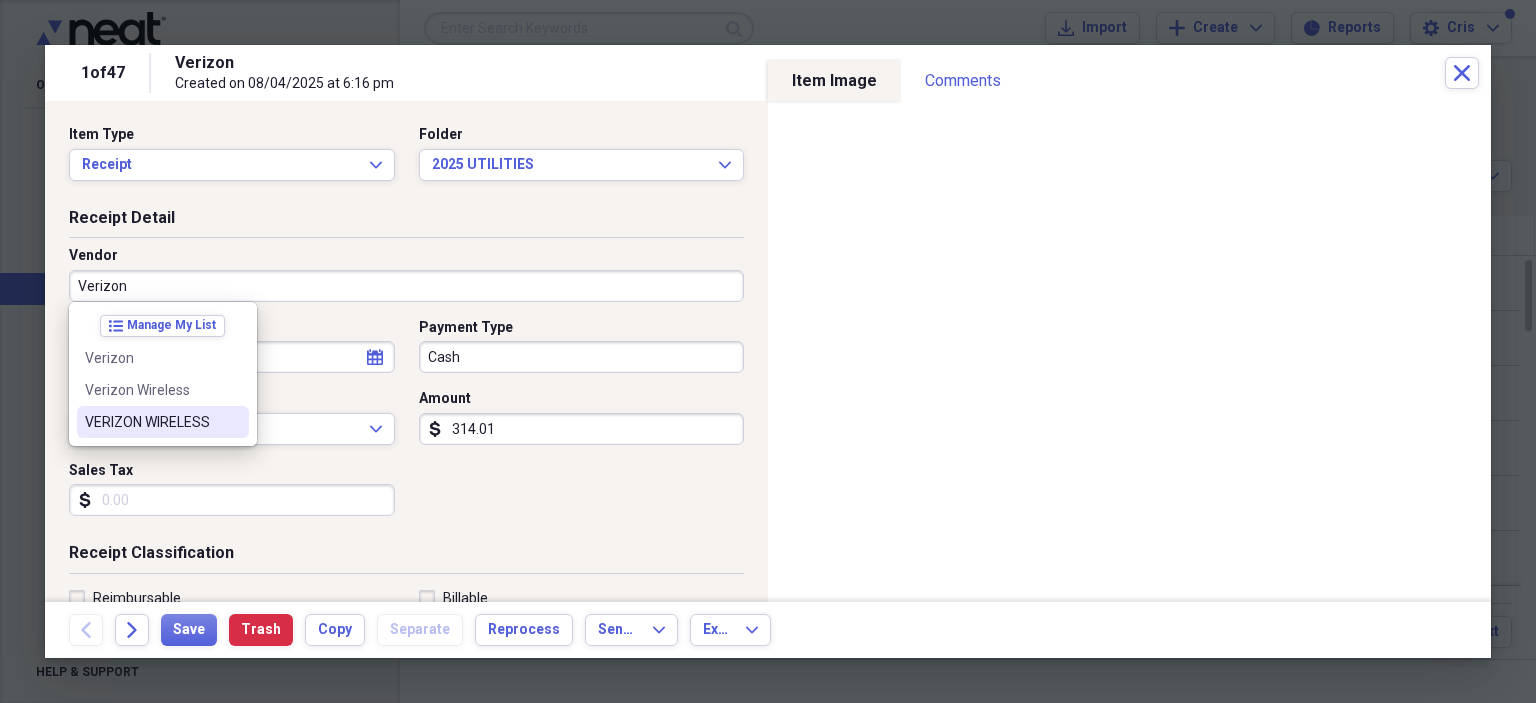click on "VERIZON WIRELESS" at bounding box center [151, 422] 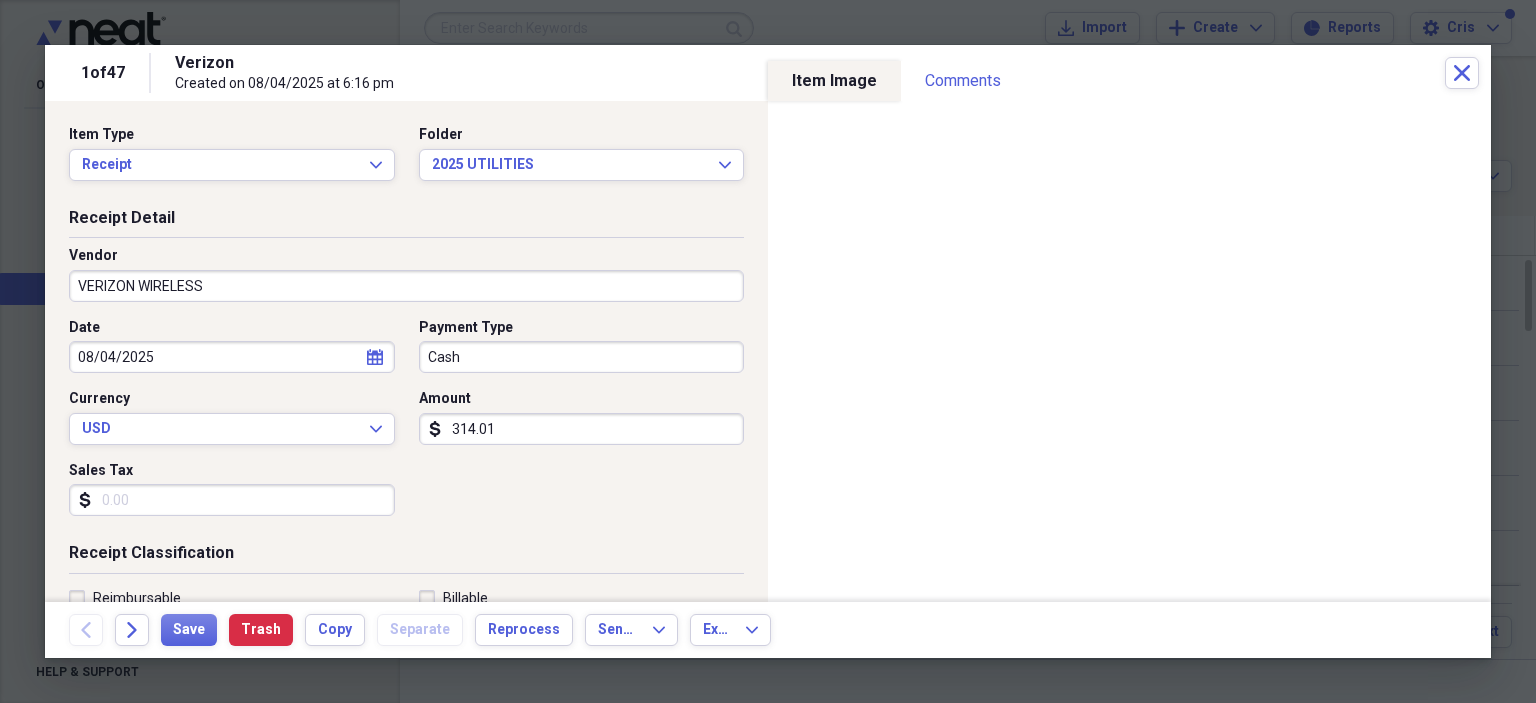 type on "BUSINESS EXPENSE" 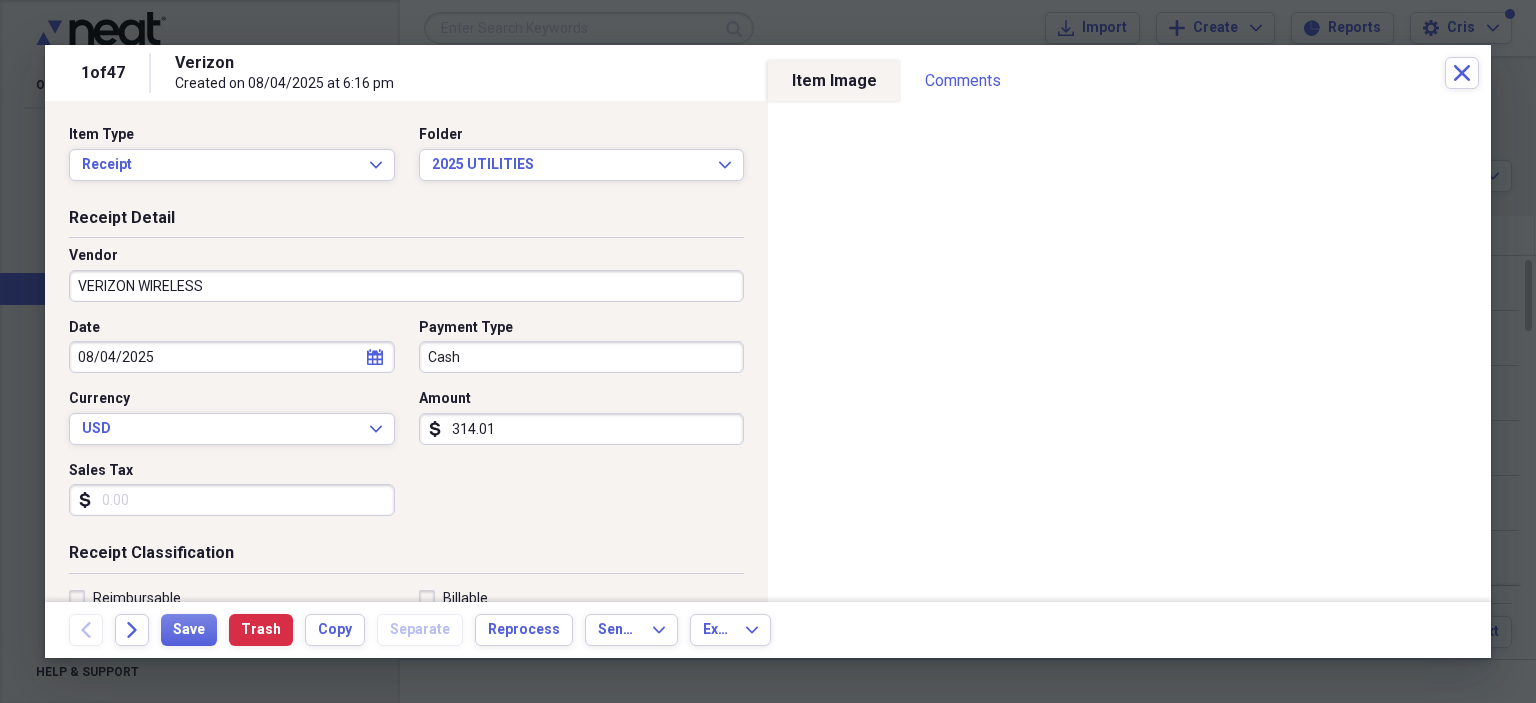 click on "Cash" at bounding box center (582, 357) 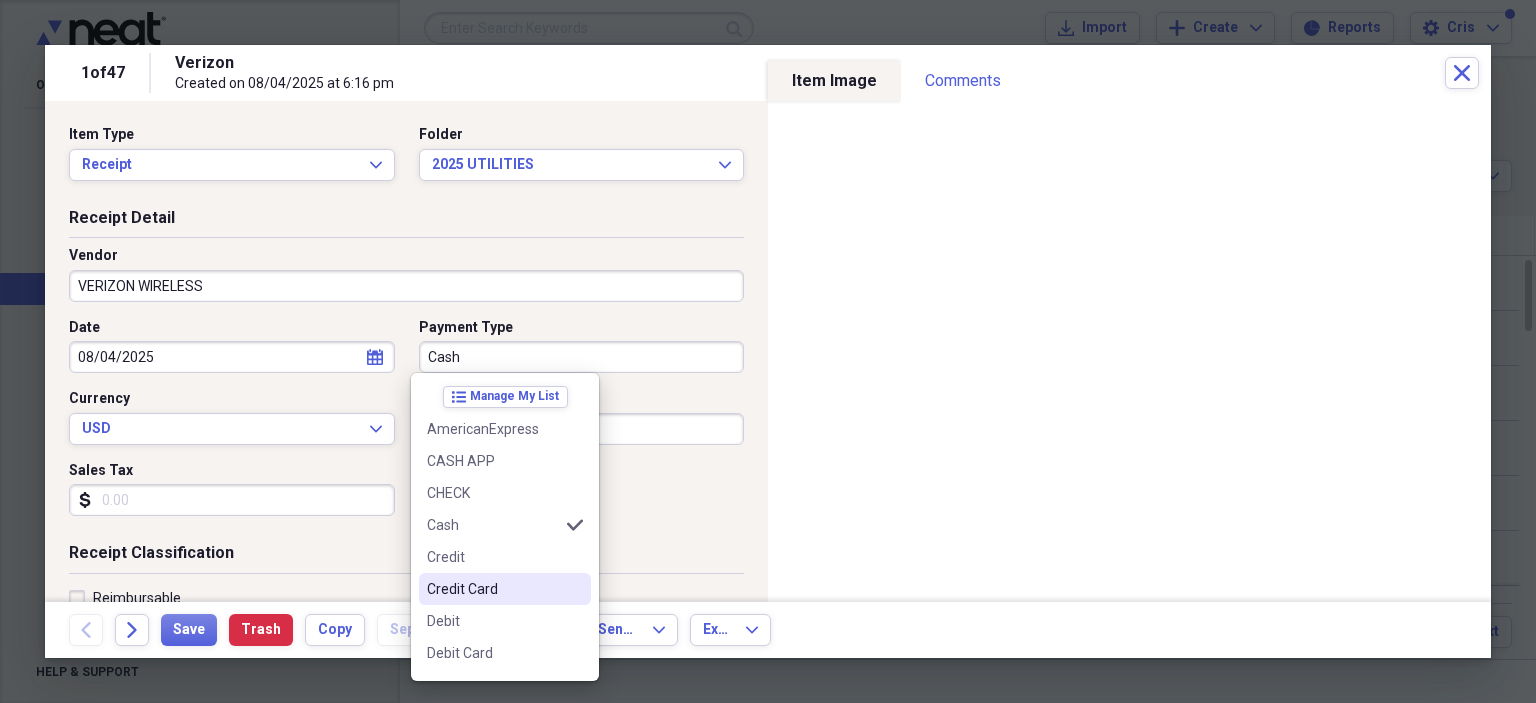 scroll, scrollTop: 300, scrollLeft: 0, axis: vertical 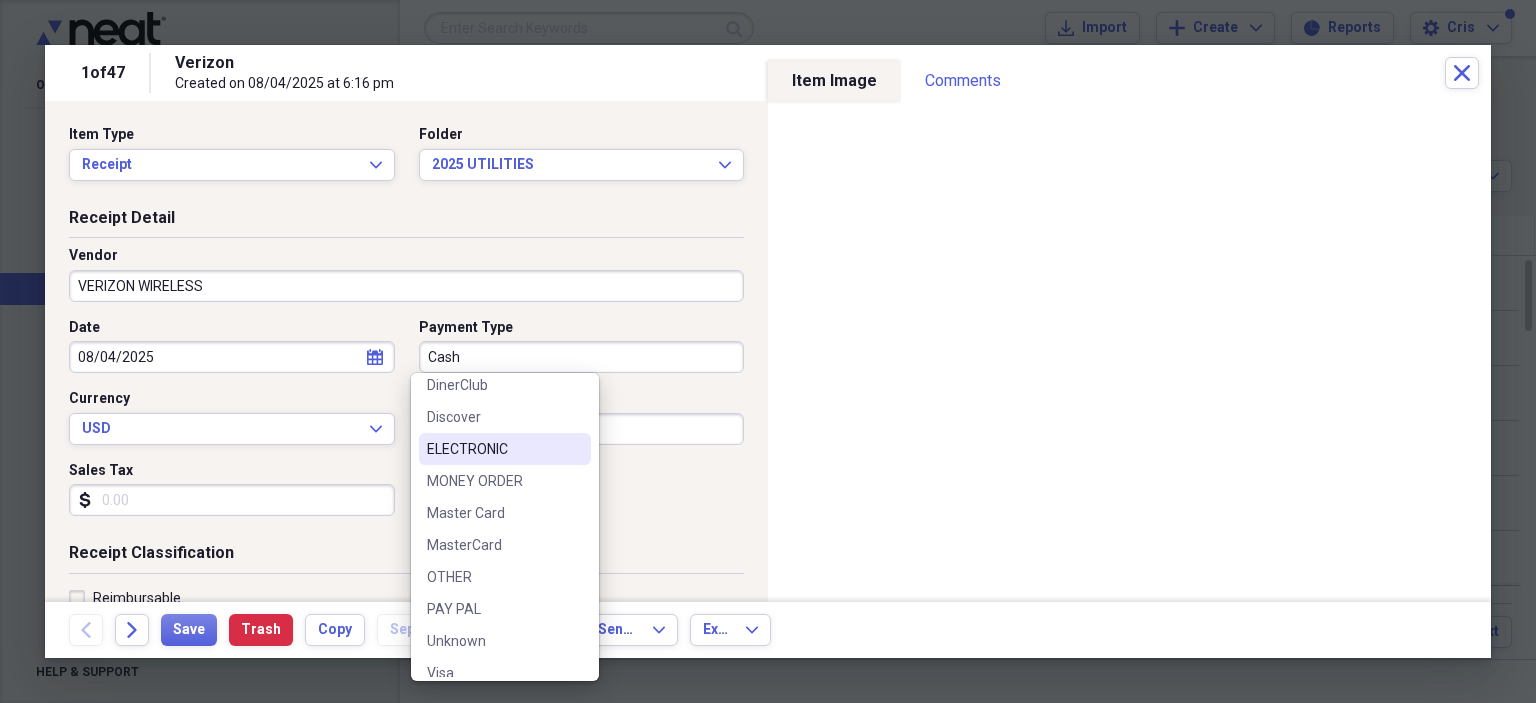 click on "ELECTRONIC" at bounding box center (493, 449) 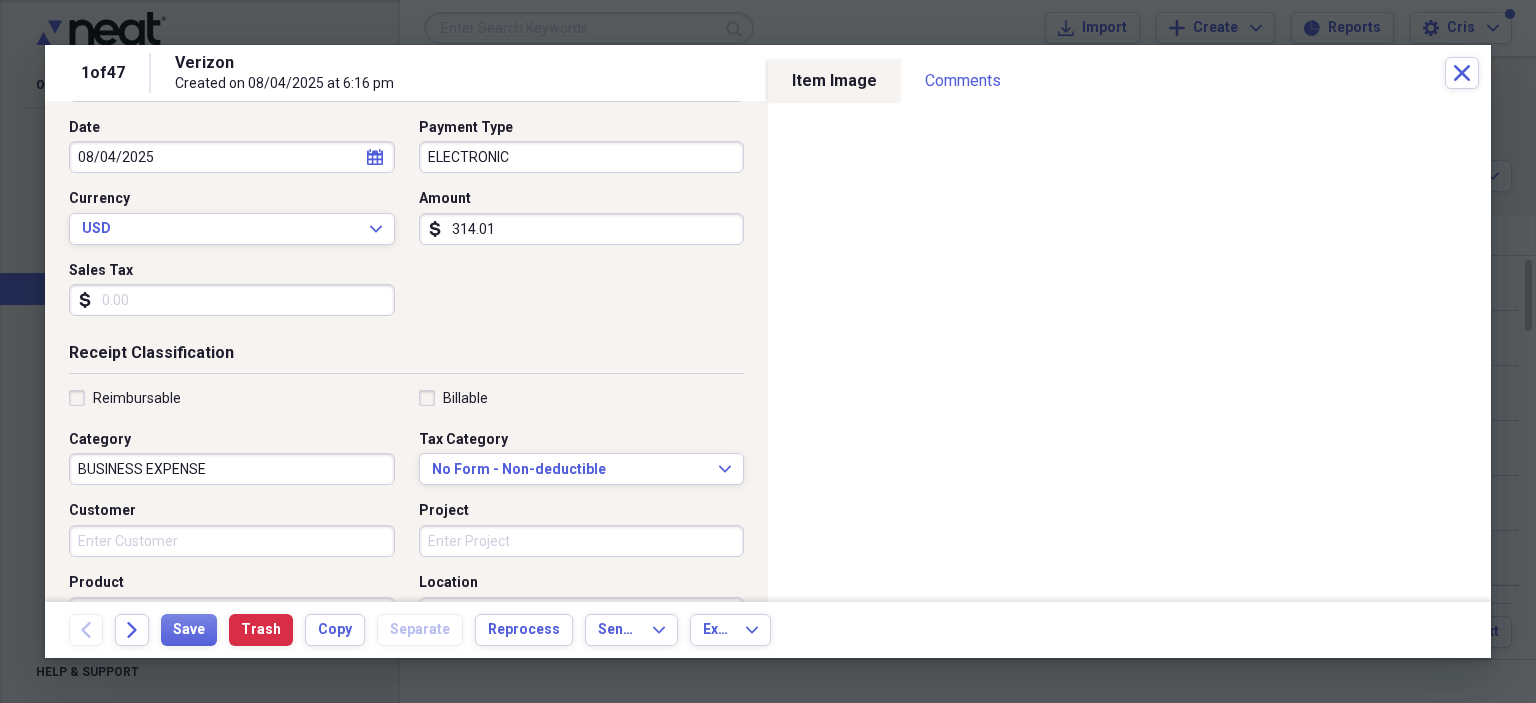 scroll, scrollTop: 300, scrollLeft: 0, axis: vertical 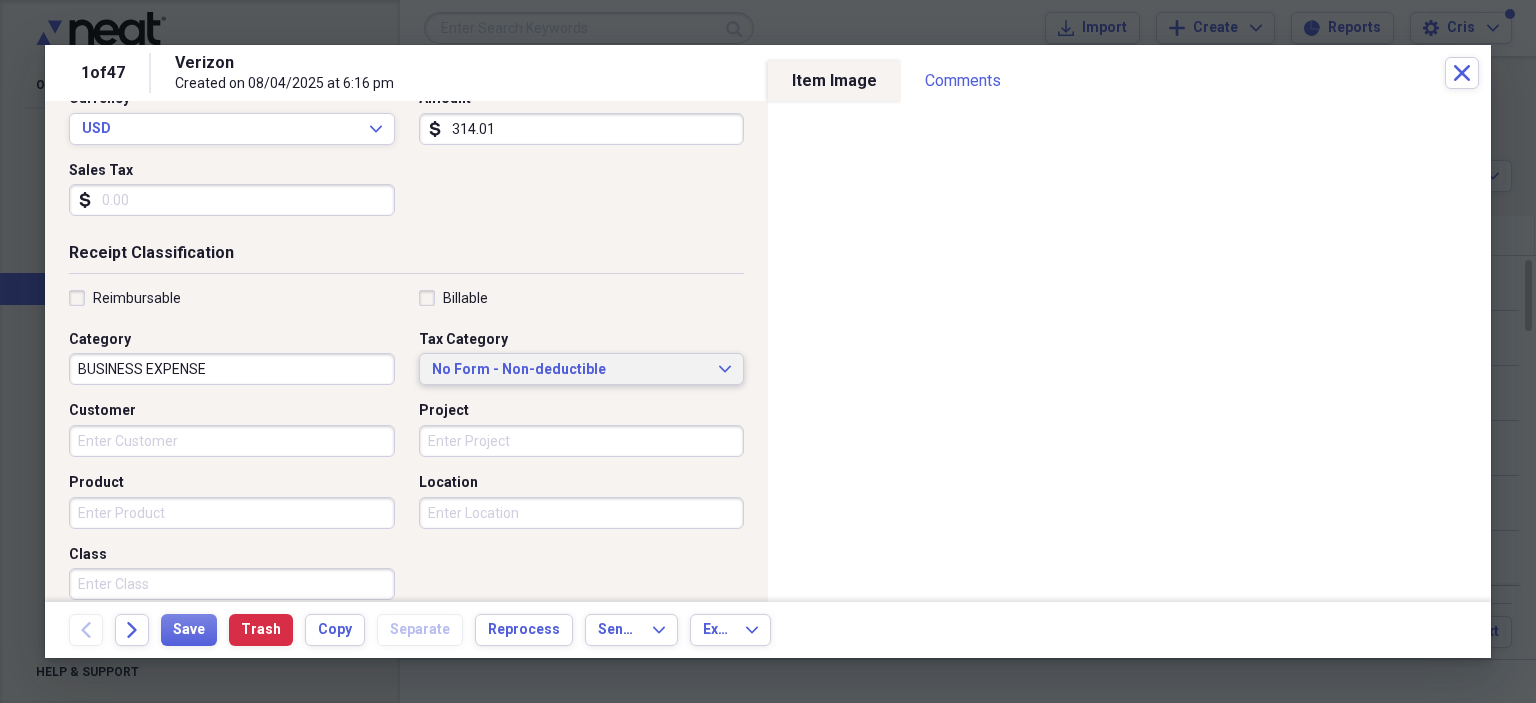 click on "No Form - Non-deductible" at bounding box center (570, 370) 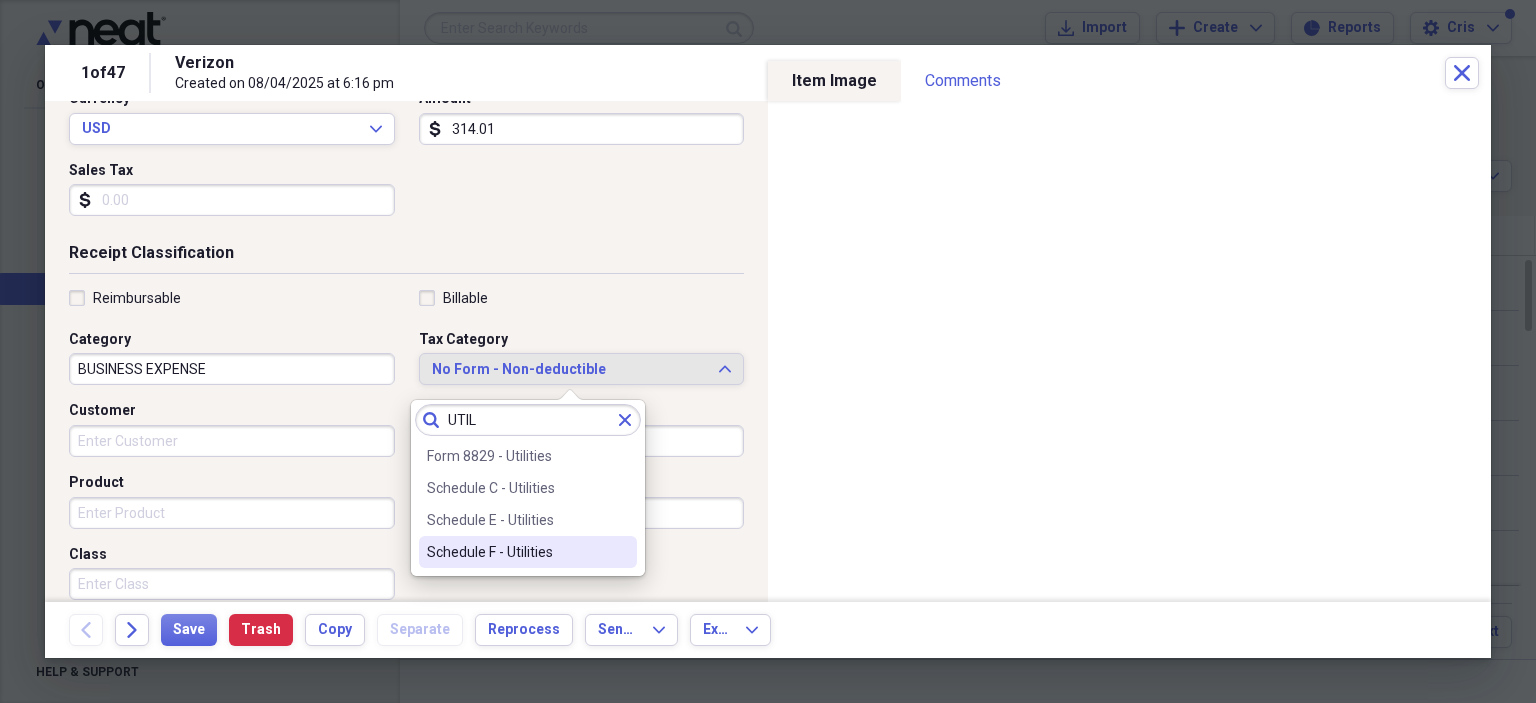 type on "UTIL" 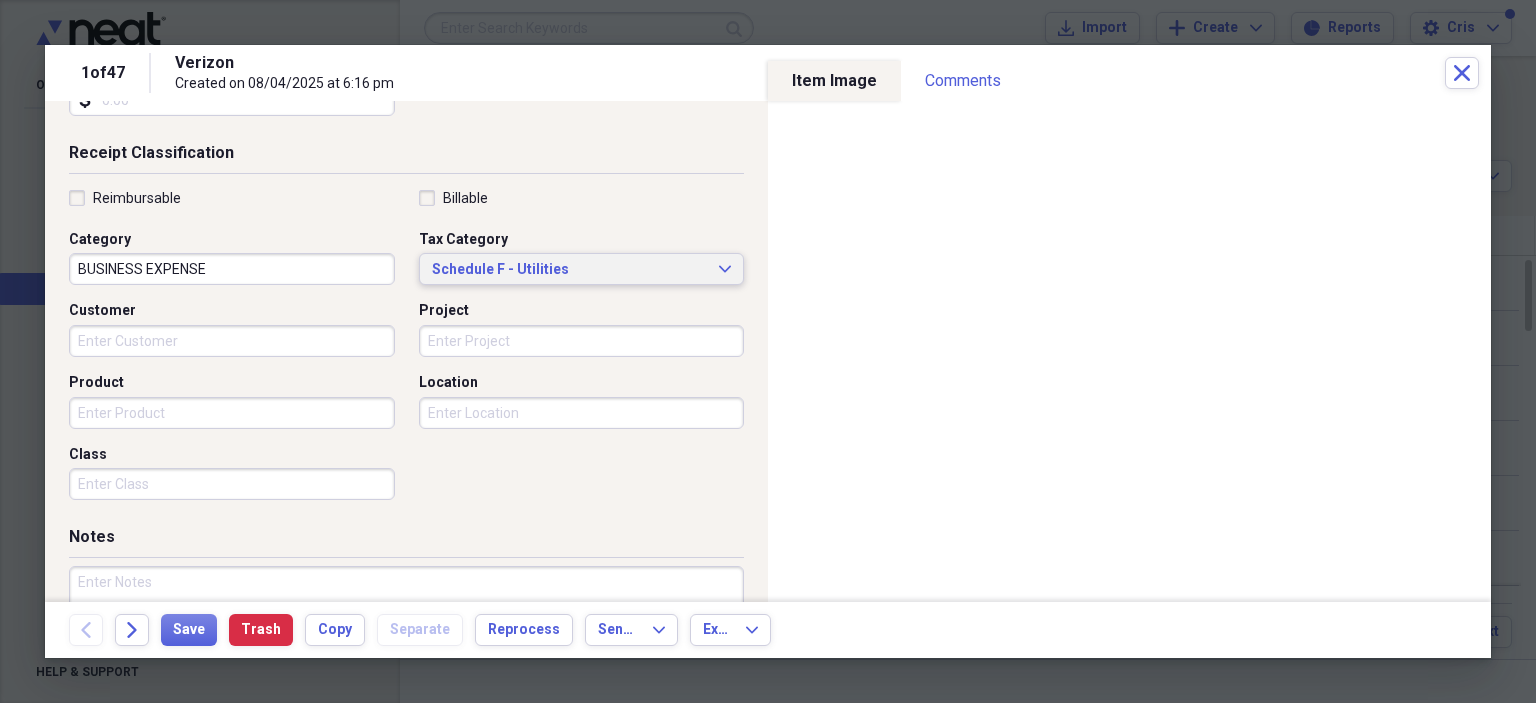 scroll, scrollTop: 518, scrollLeft: 0, axis: vertical 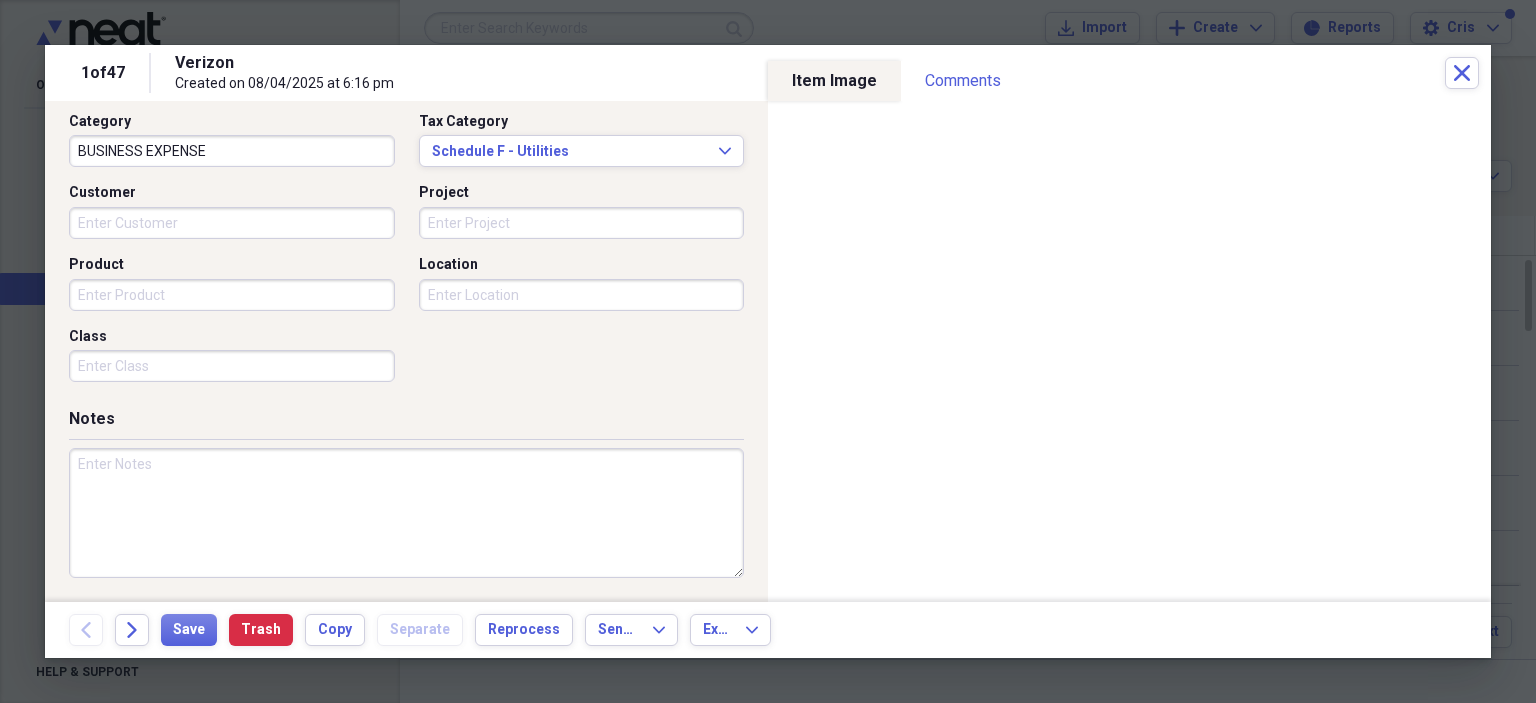 click at bounding box center [406, 513] 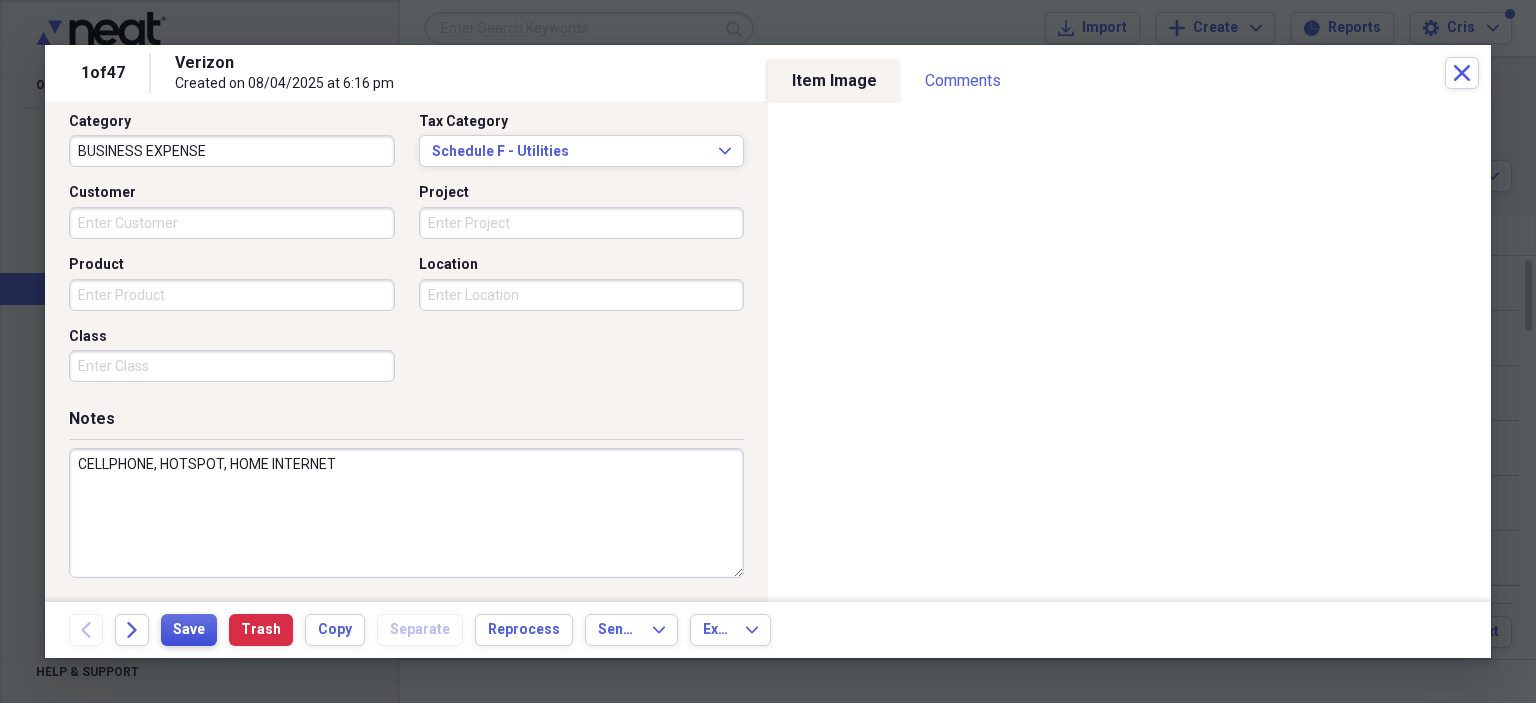 type on "CELLPHONE, HOTSPOT, HOME INTERNET" 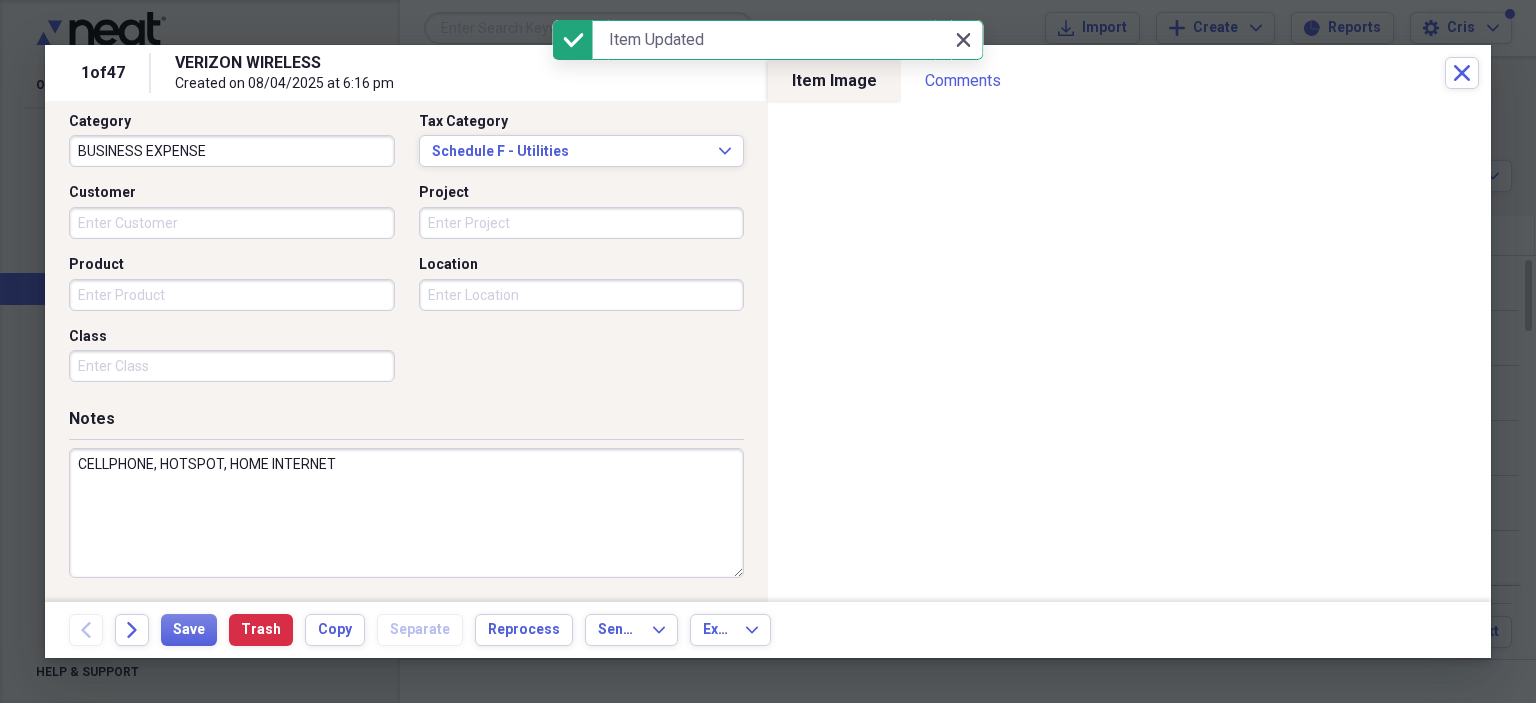 click on "Close" 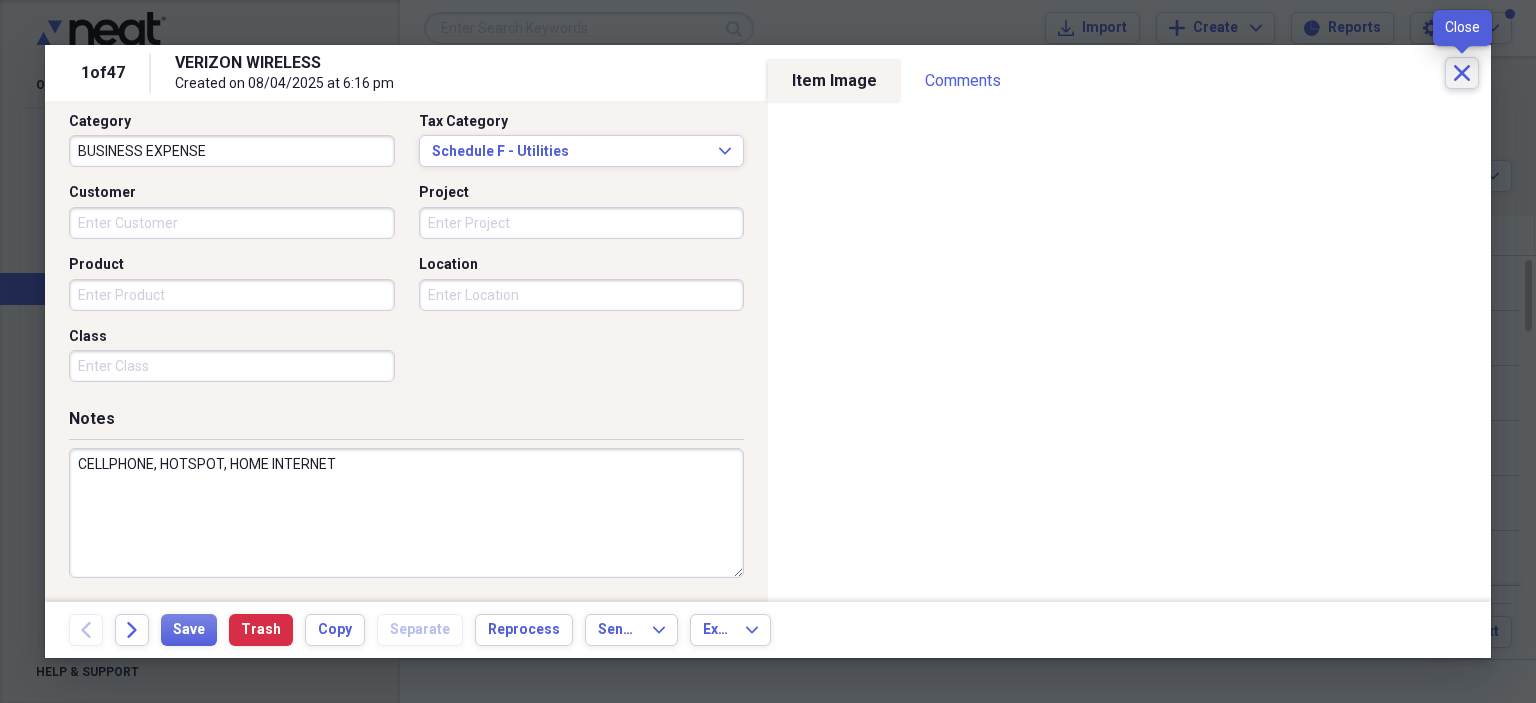 click on "Close" 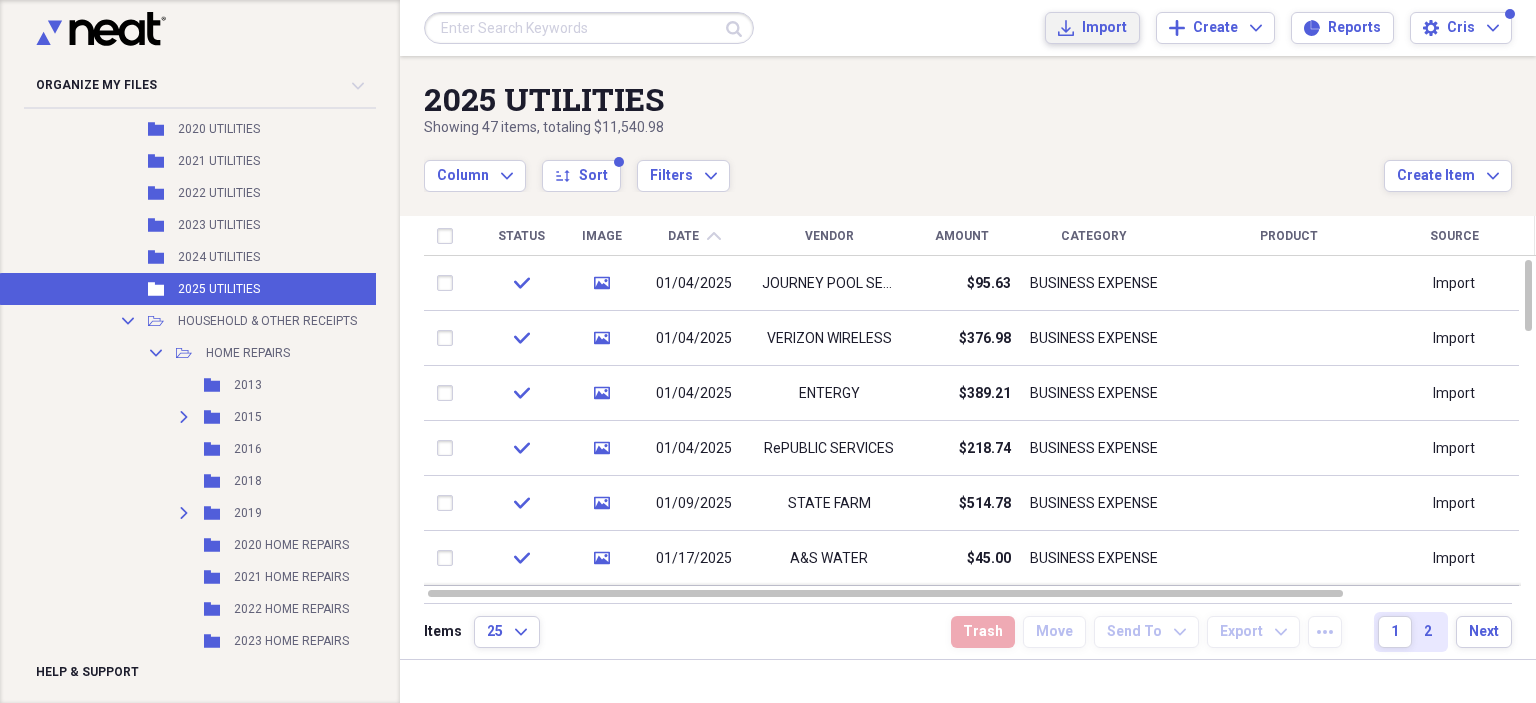 click on "Import" at bounding box center [1104, 28] 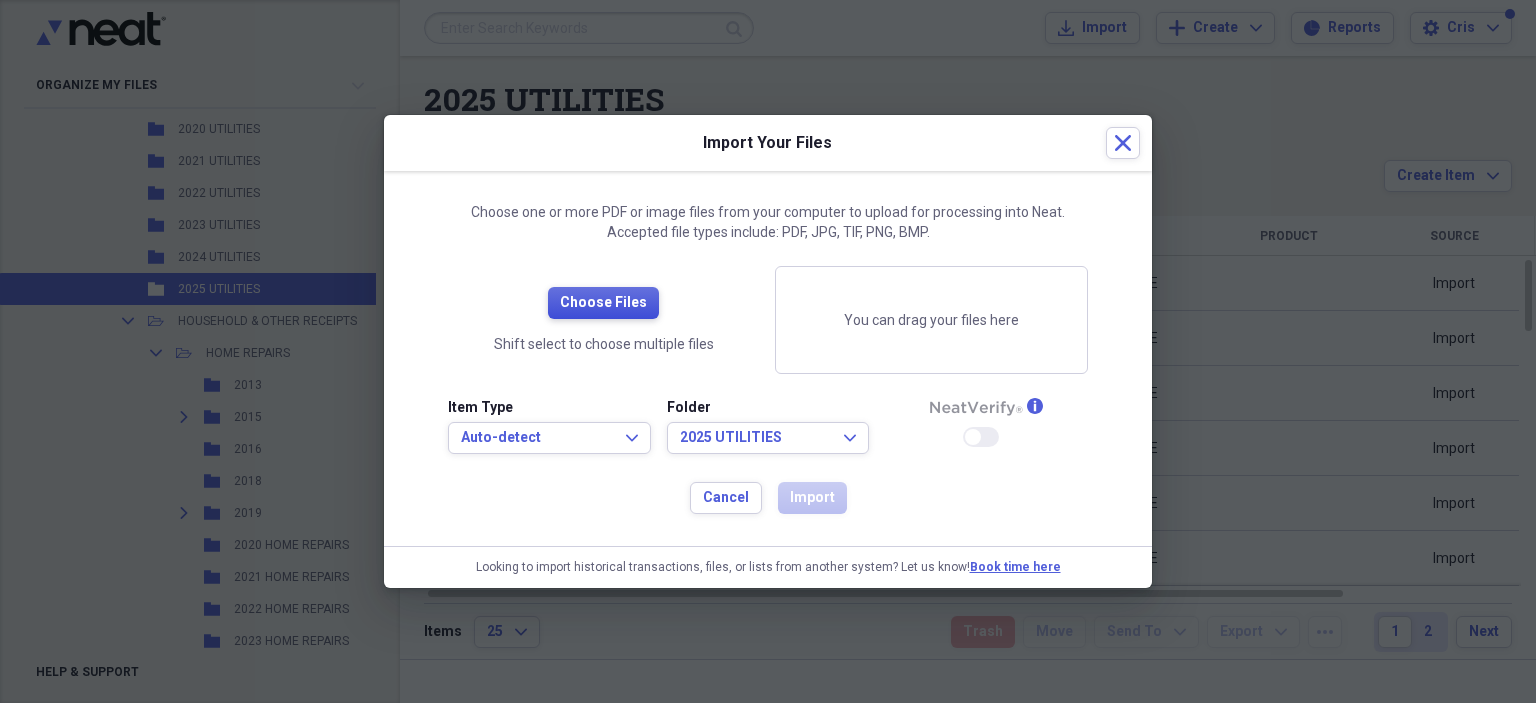 click on "Choose Files" at bounding box center (603, 303) 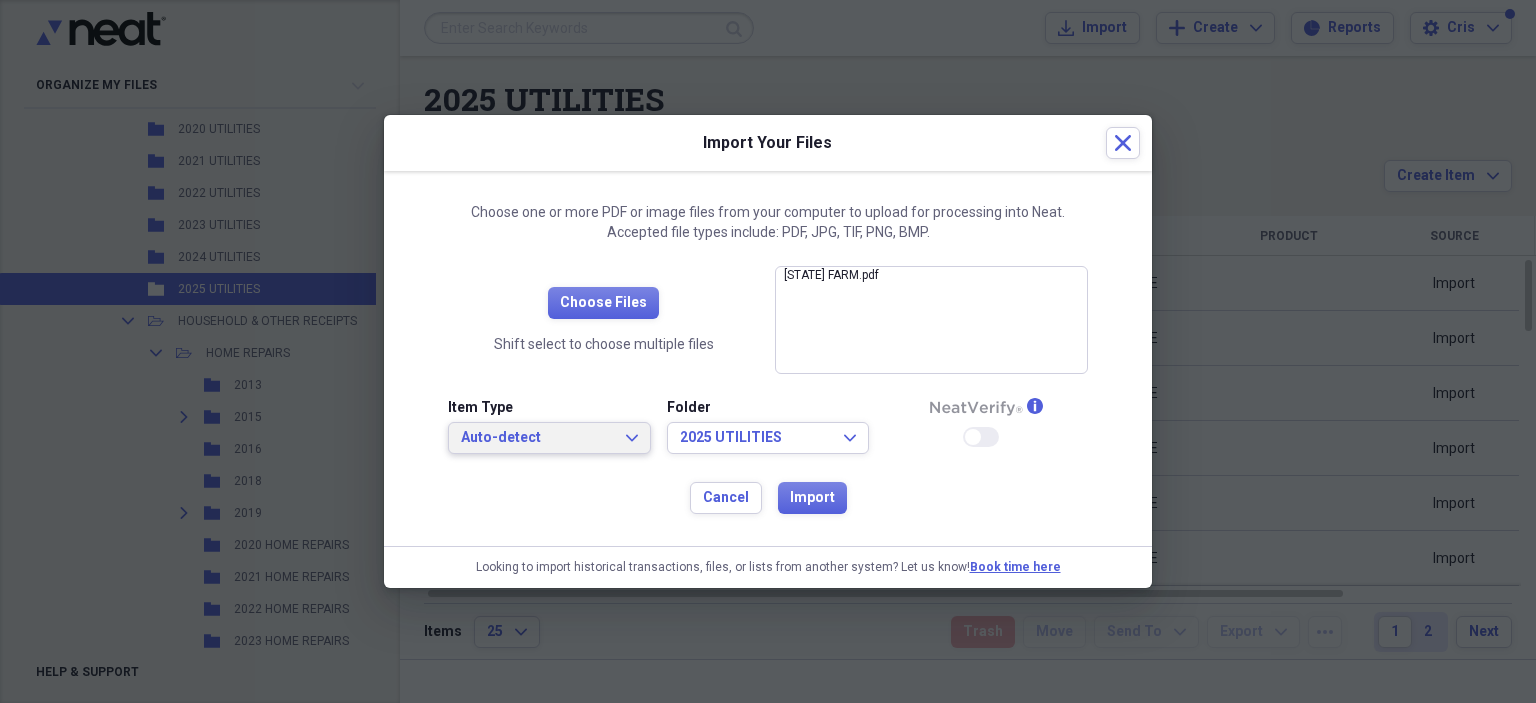 click on "Auto-detect" at bounding box center [537, 438] 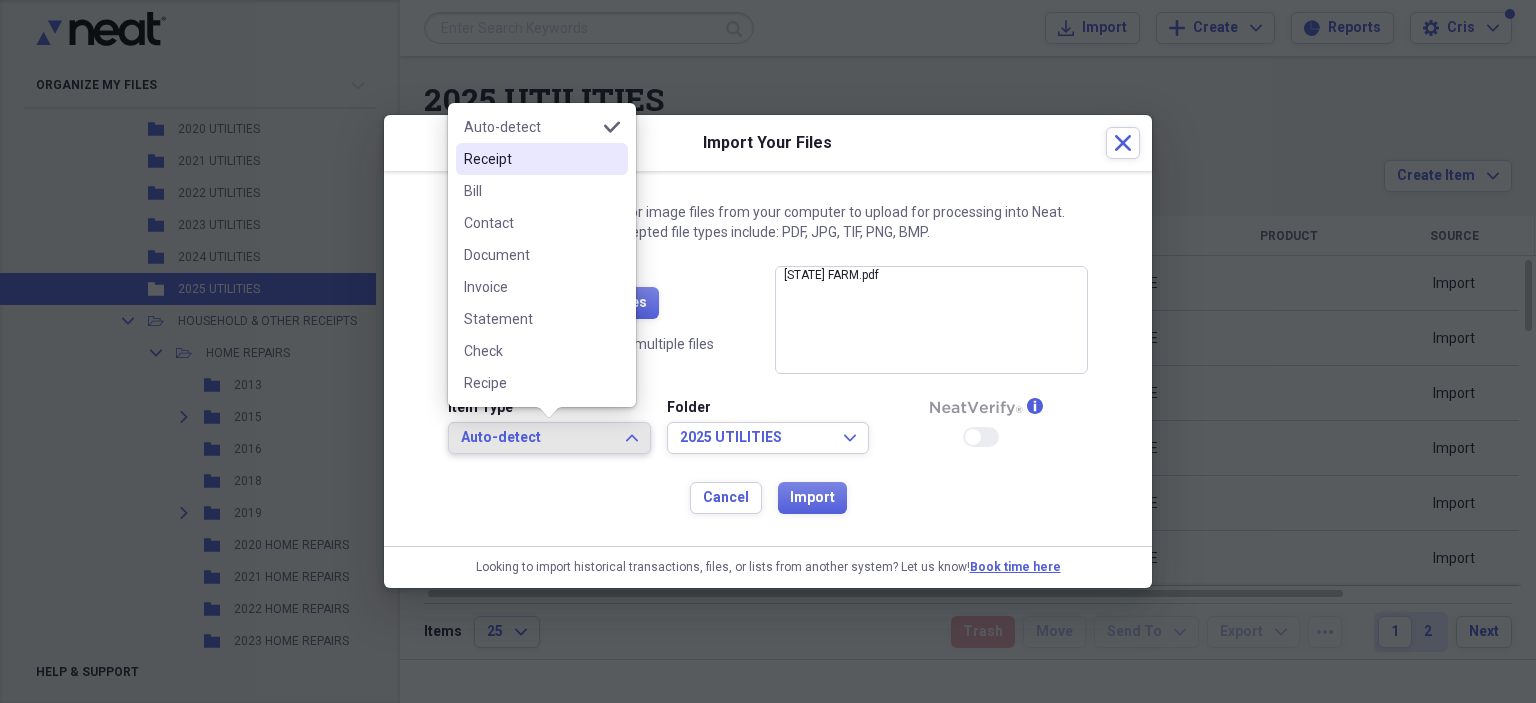 click on "Receipt" at bounding box center [530, 159] 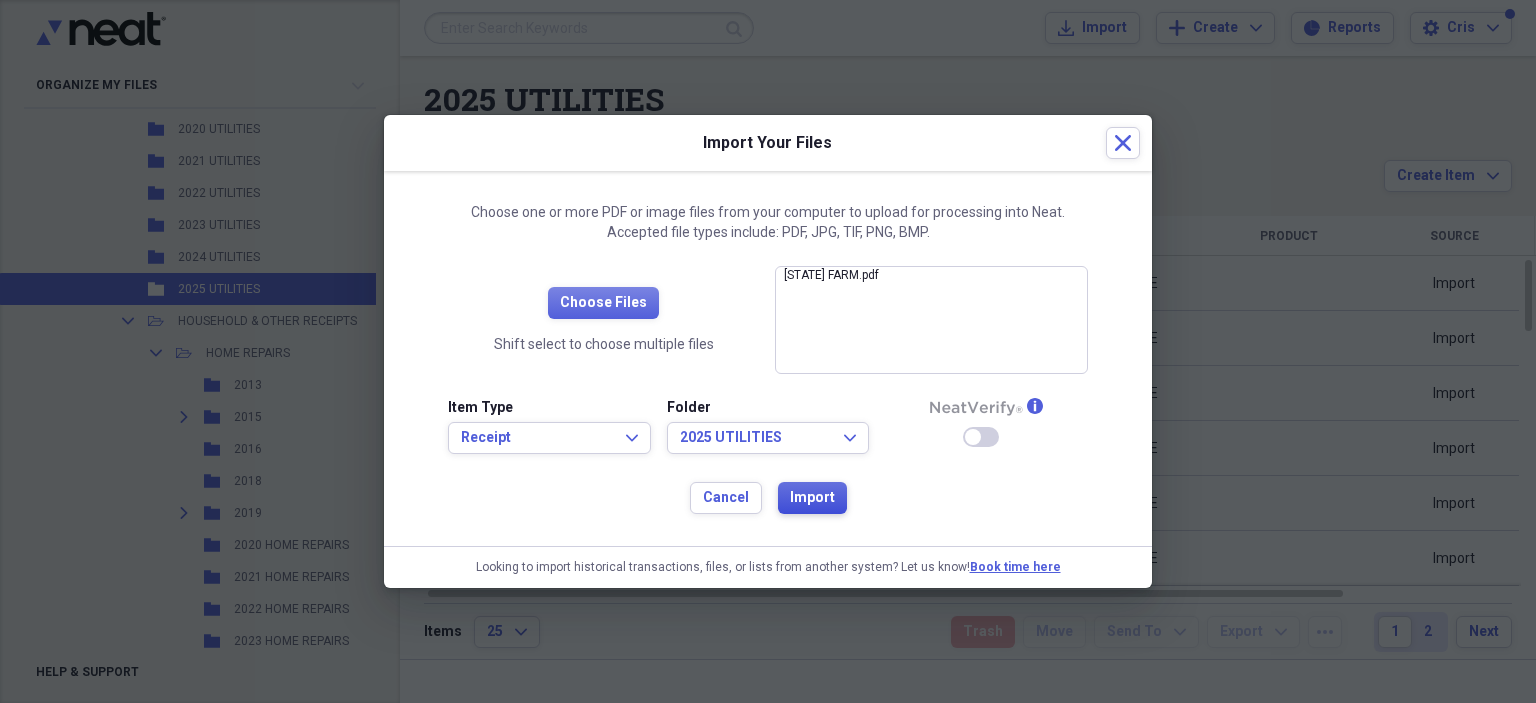 click on "Import" at bounding box center [812, 498] 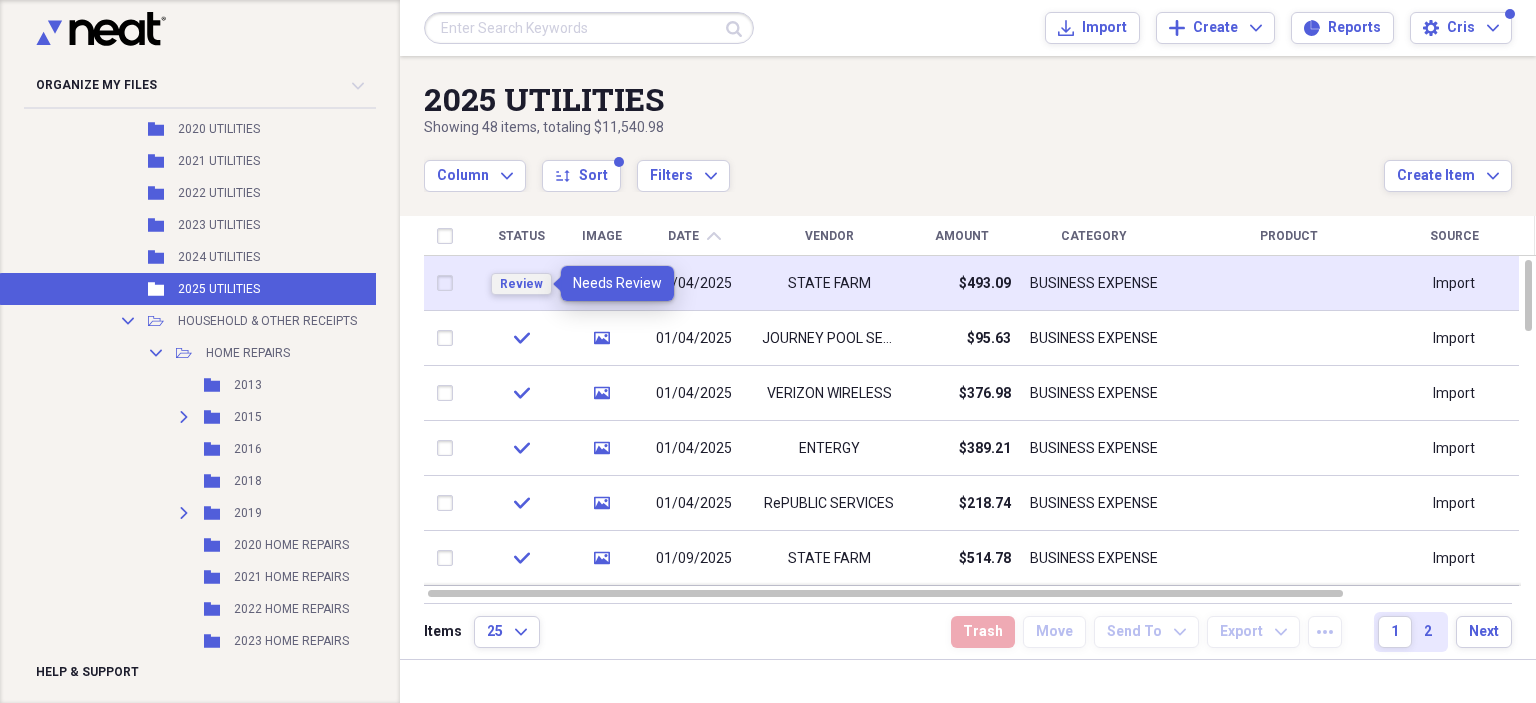 click on "Review" at bounding box center [521, 284] 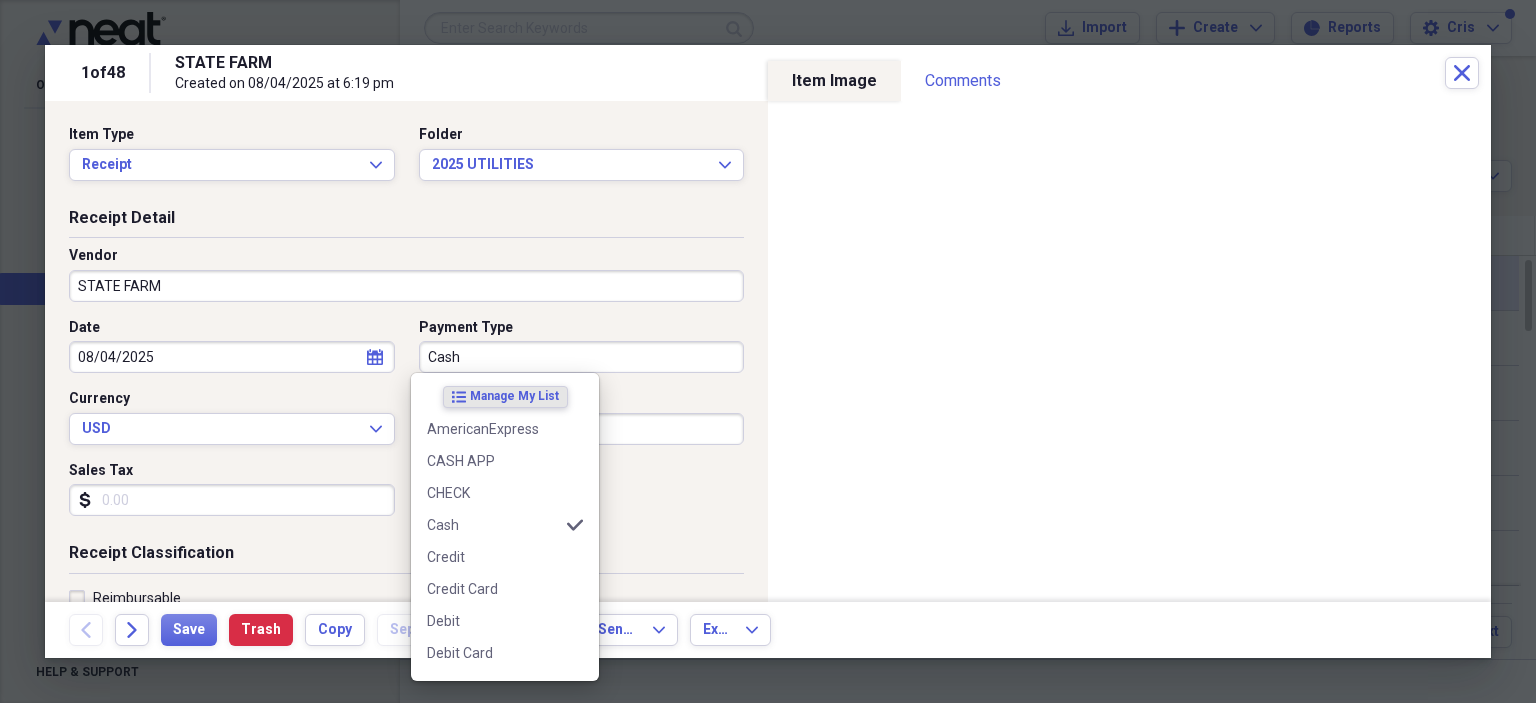 click on "Cash" at bounding box center (582, 357) 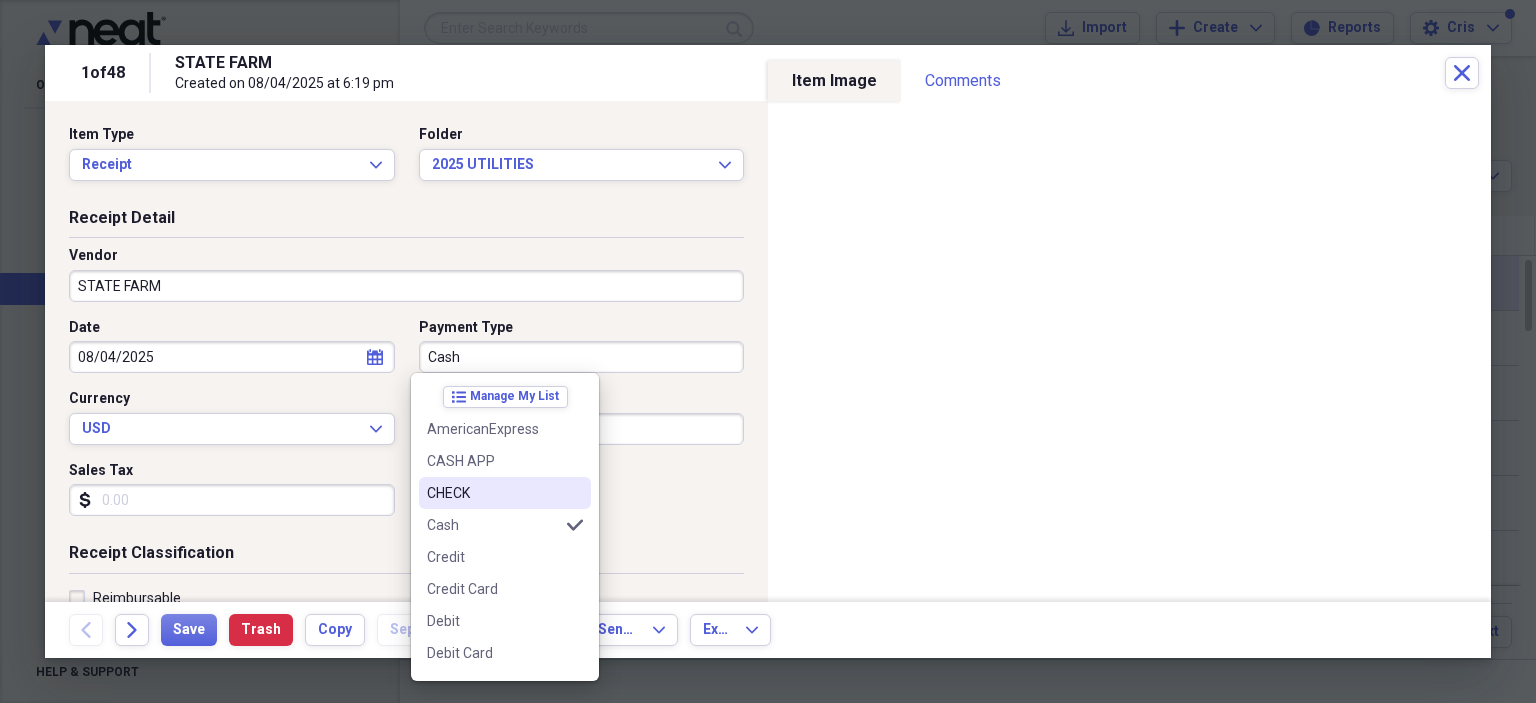 scroll, scrollTop: 300, scrollLeft: 0, axis: vertical 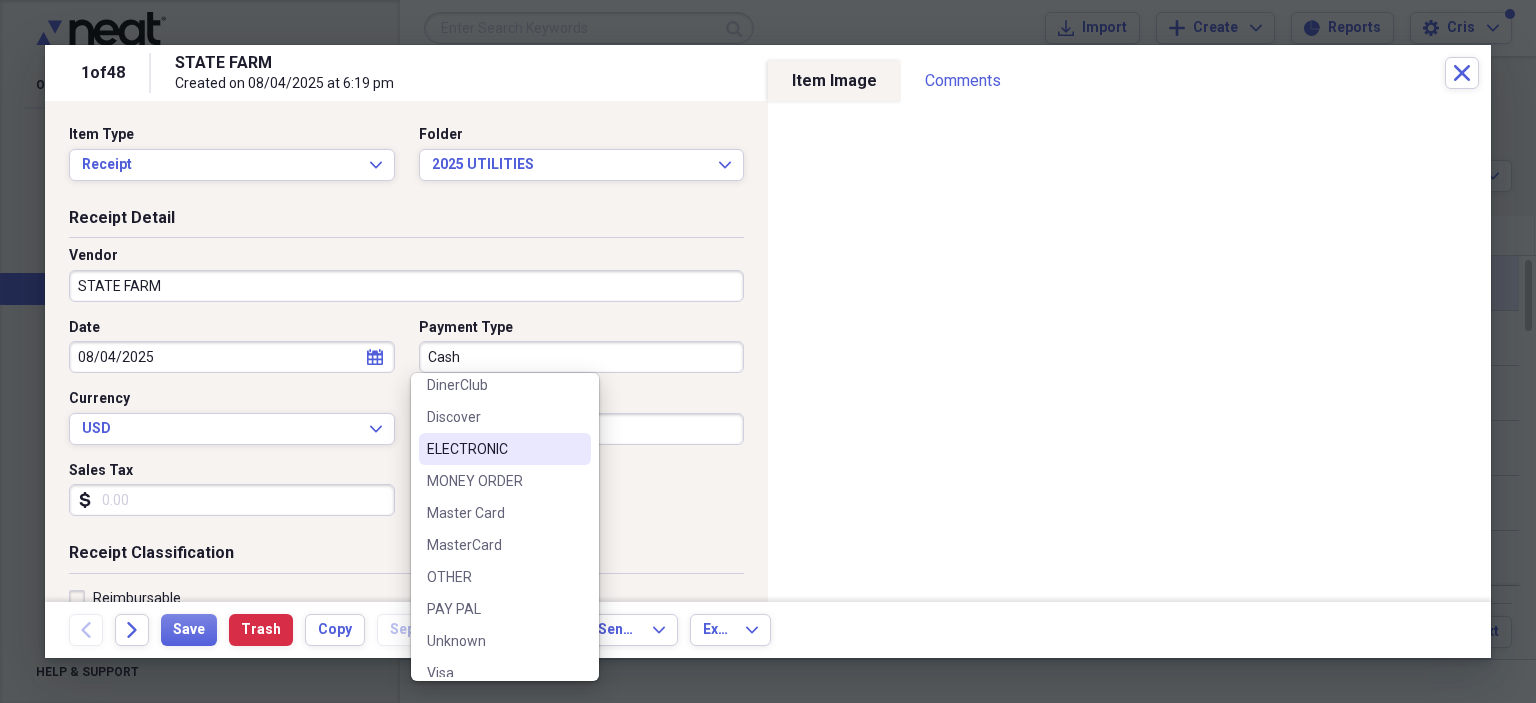 click on "ELECTRONIC" at bounding box center (493, 449) 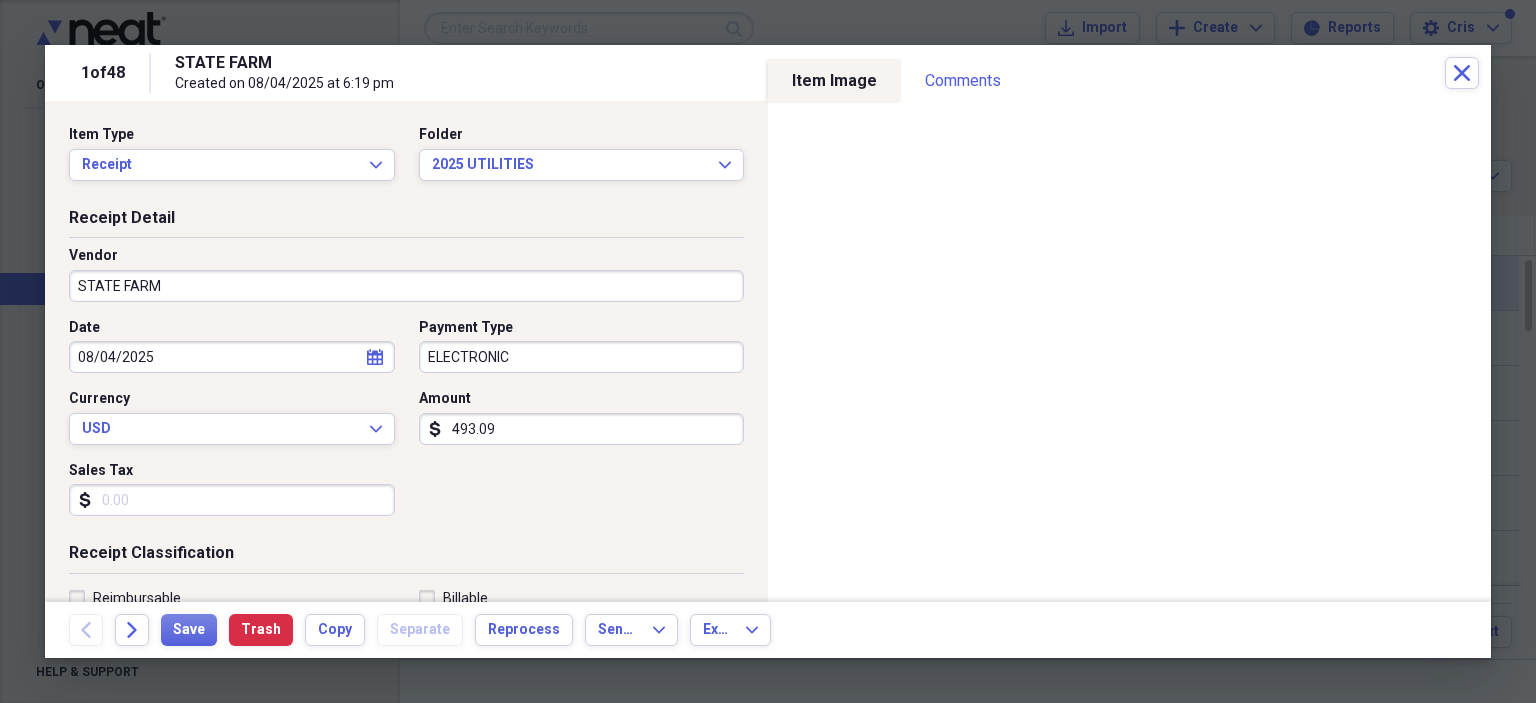 scroll, scrollTop: 300, scrollLeft: 0, axis: vertical 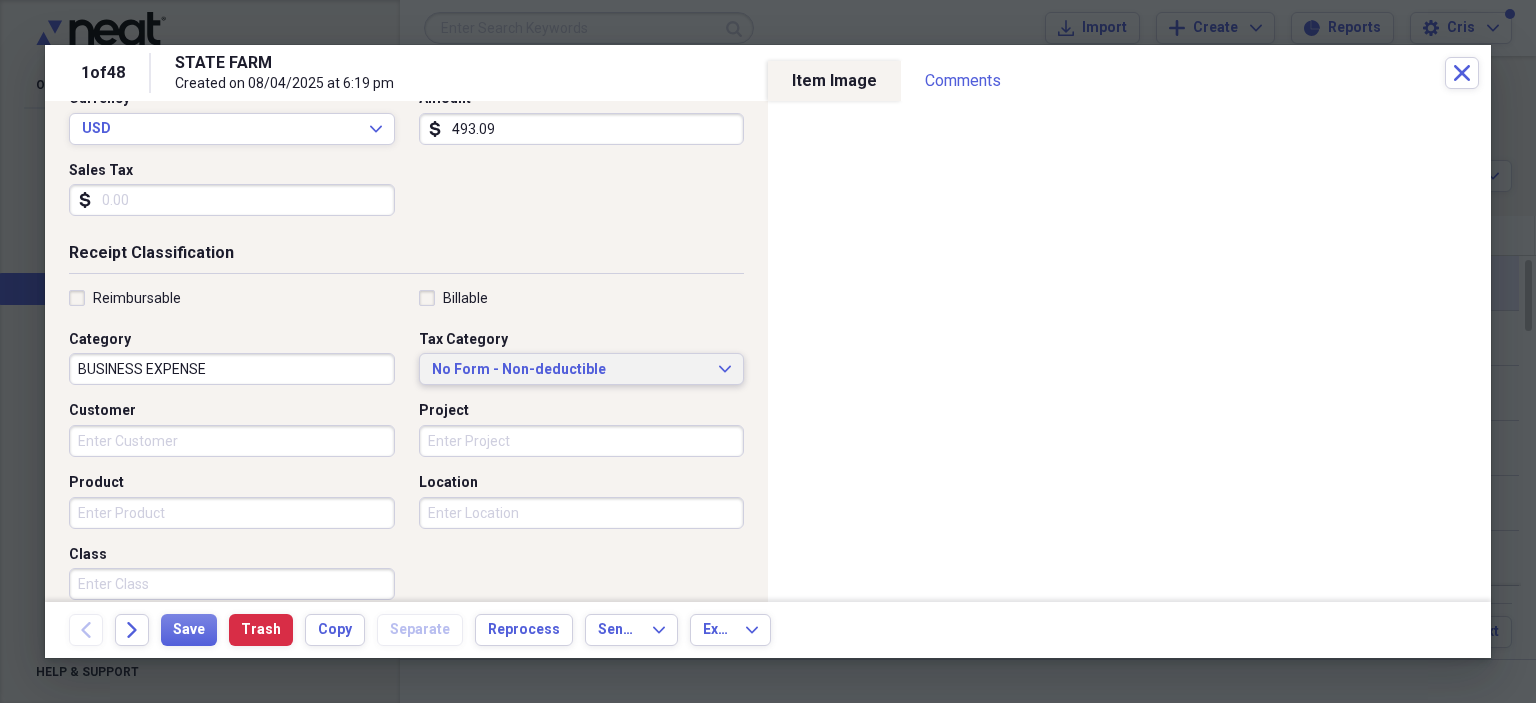click on "No Form - Non-deductible" at bounding box center [570, 370] 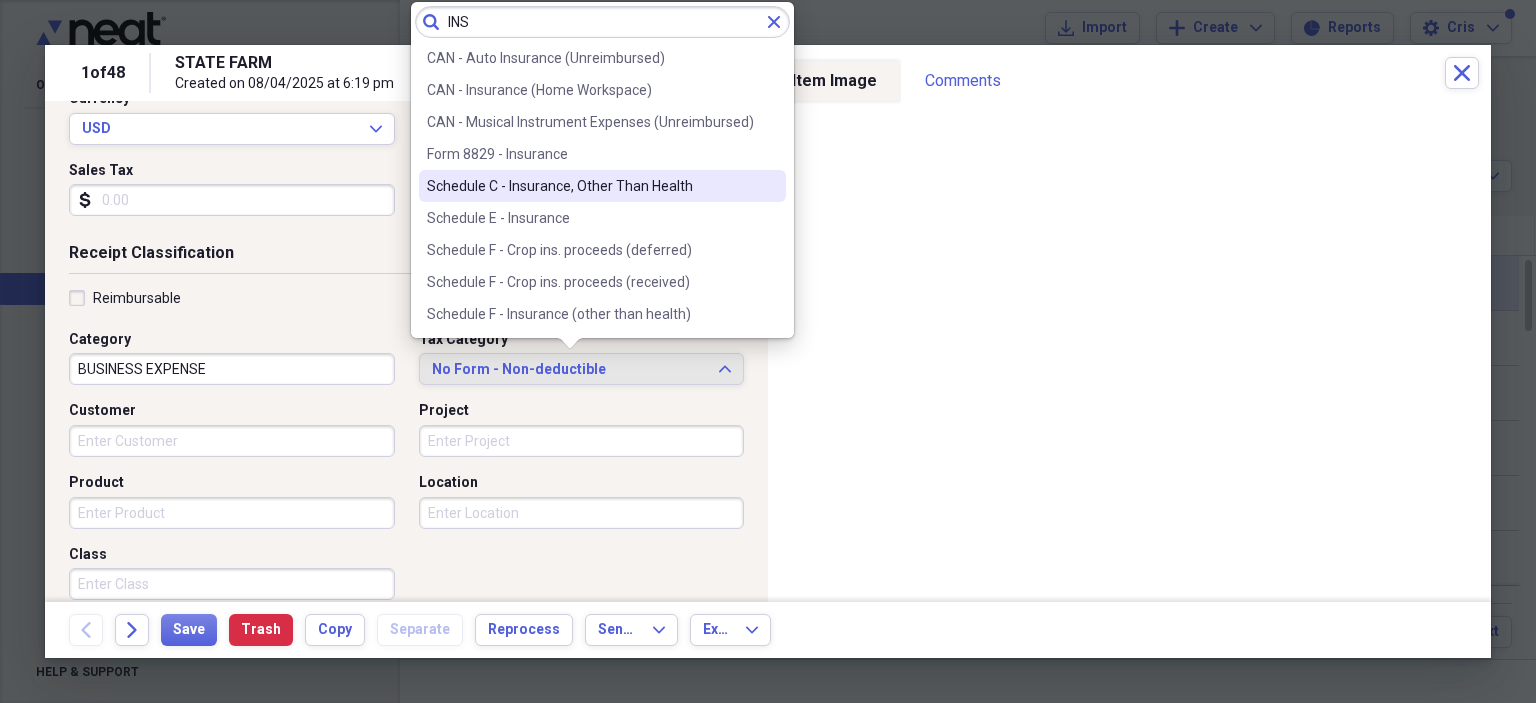 type on "INS" 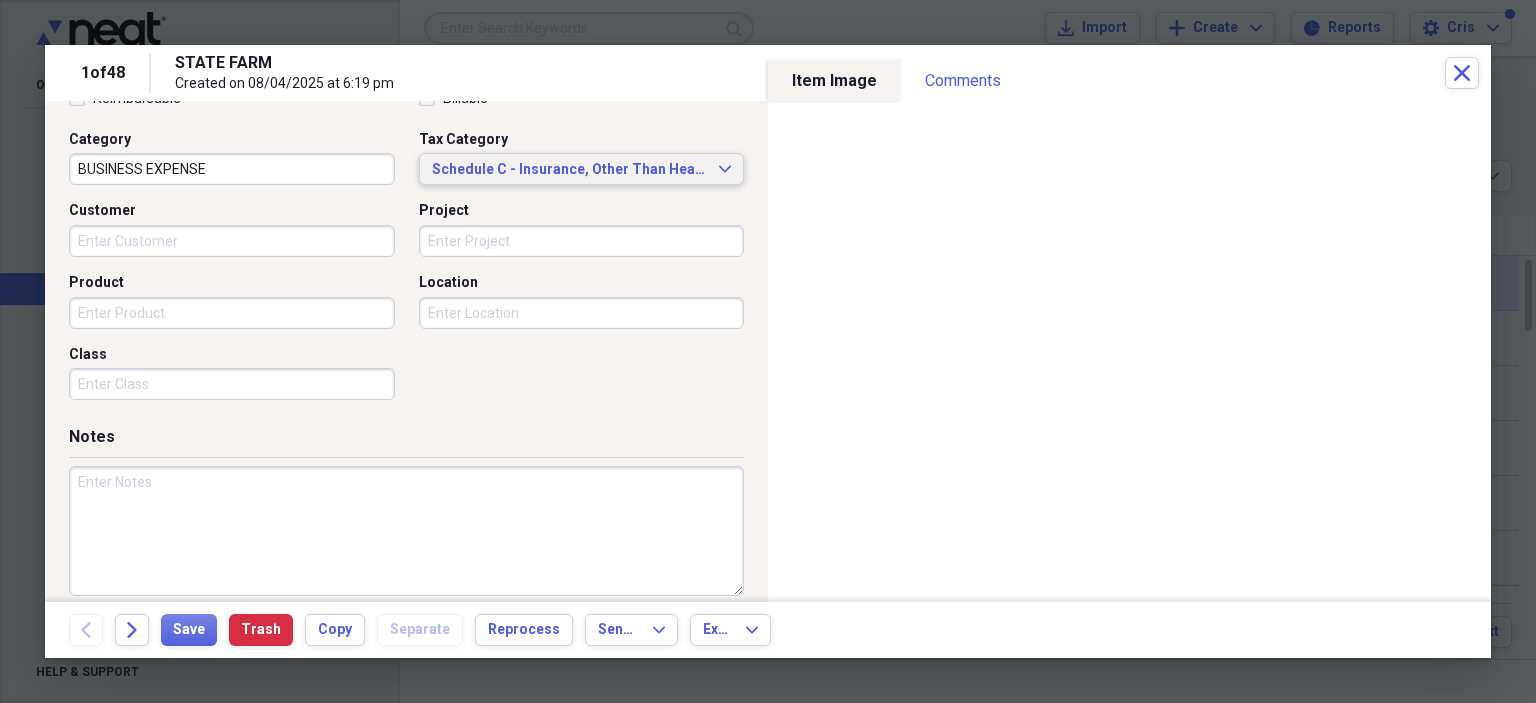 scroll, scrollTop: 518, scrollLeft: 0, axis: vertical 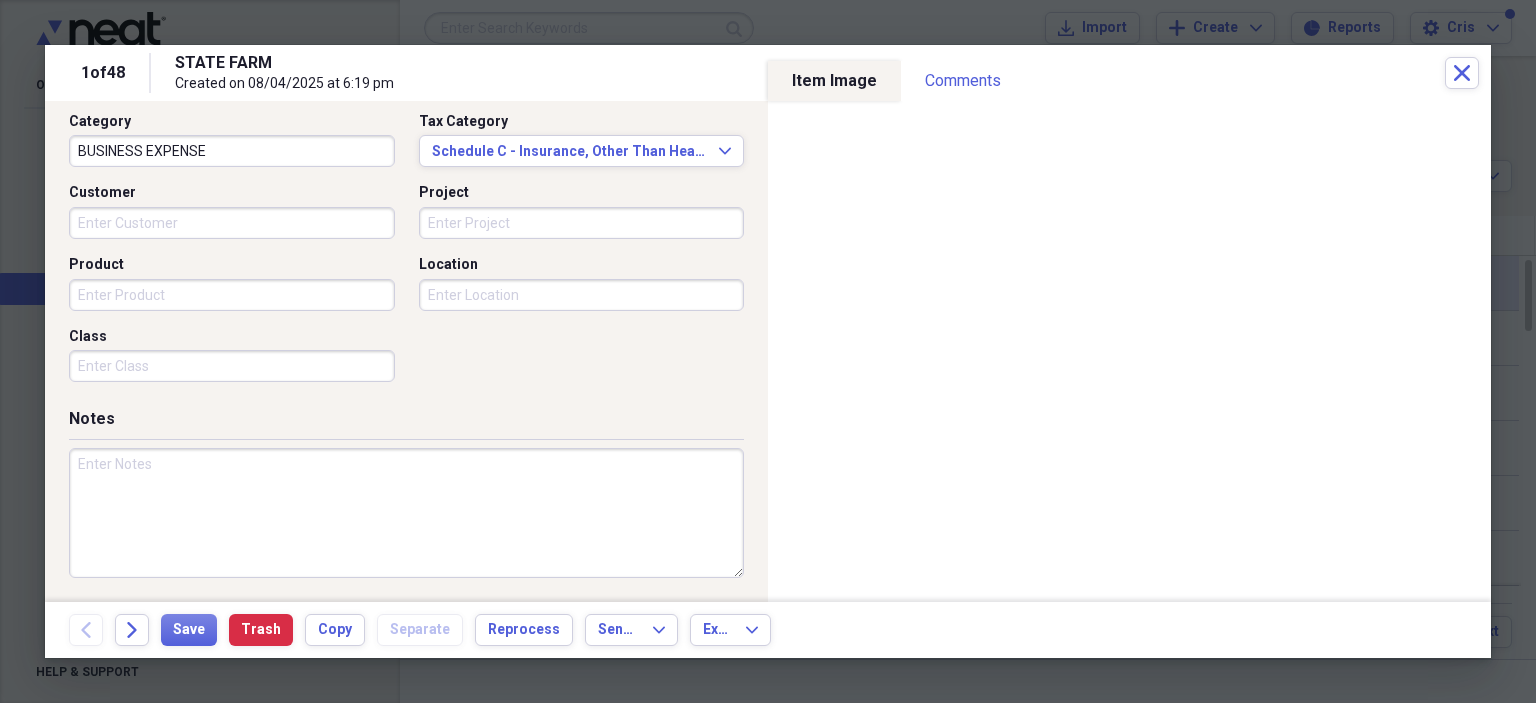click at bounding box center [406, 513] 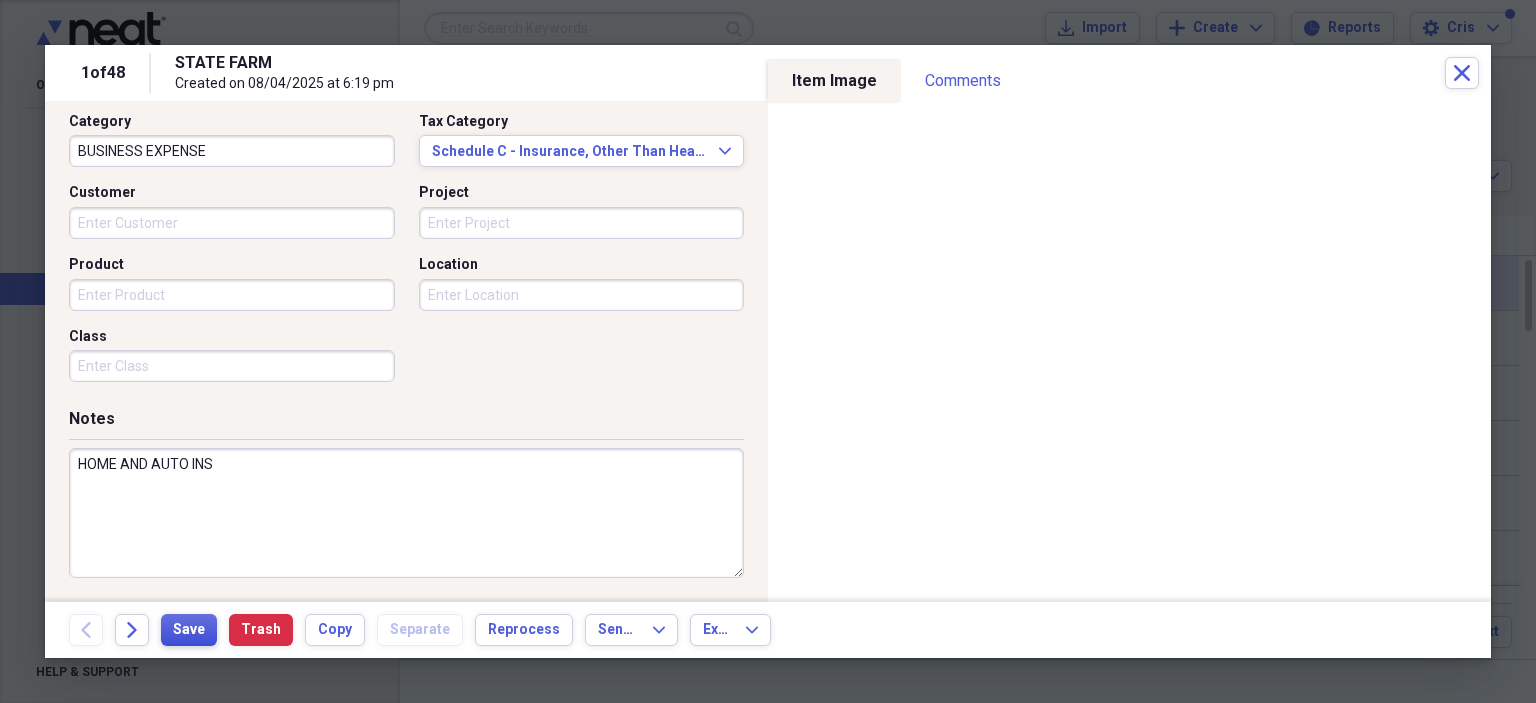 type on "HOME AND AUTO INS" 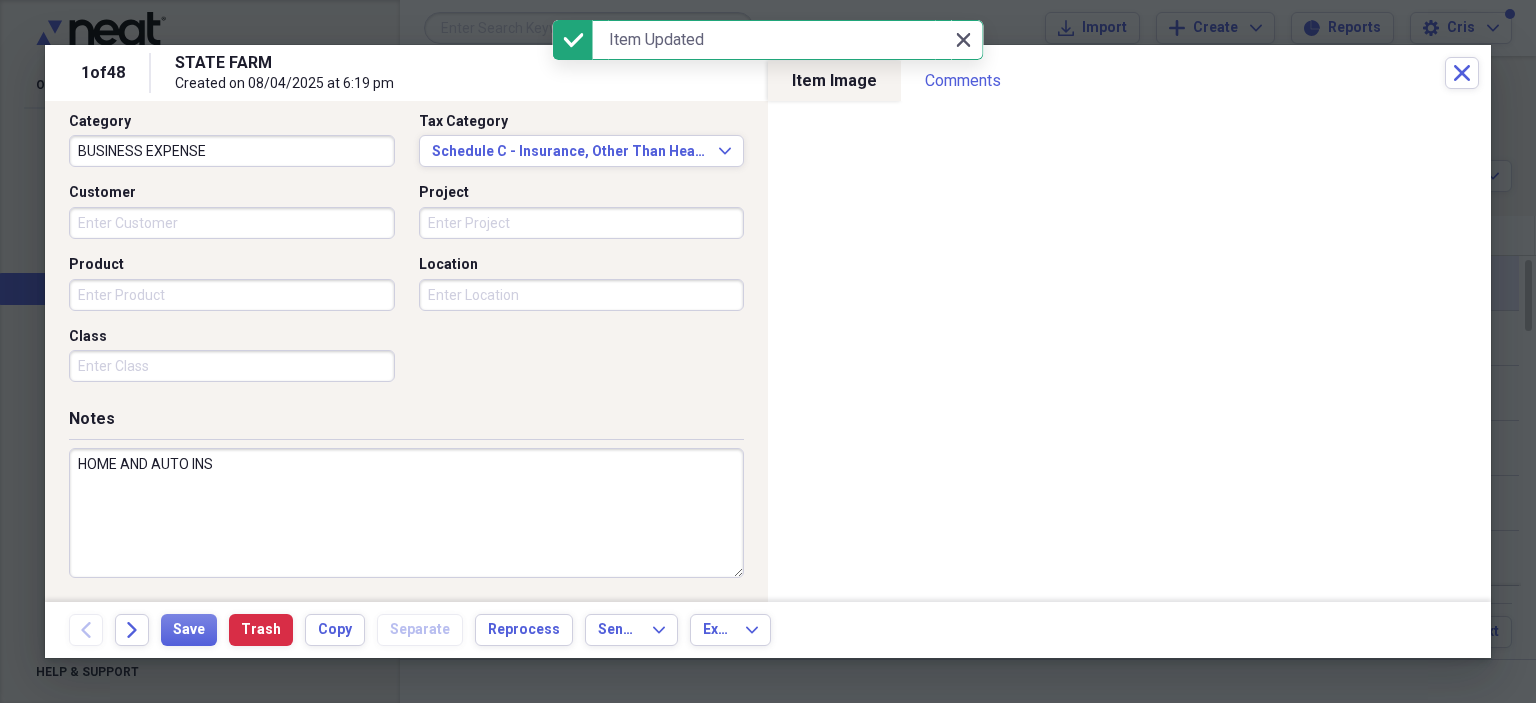click 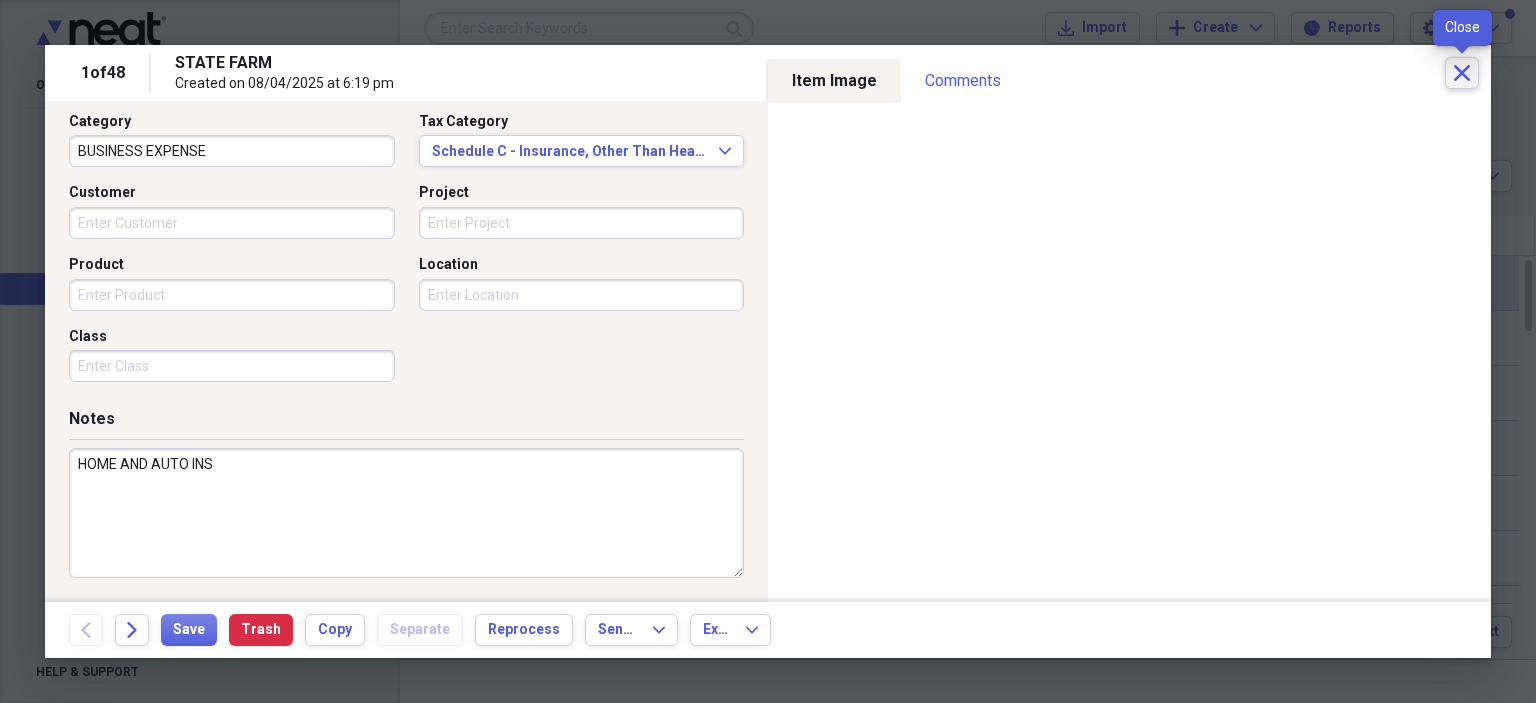 click 